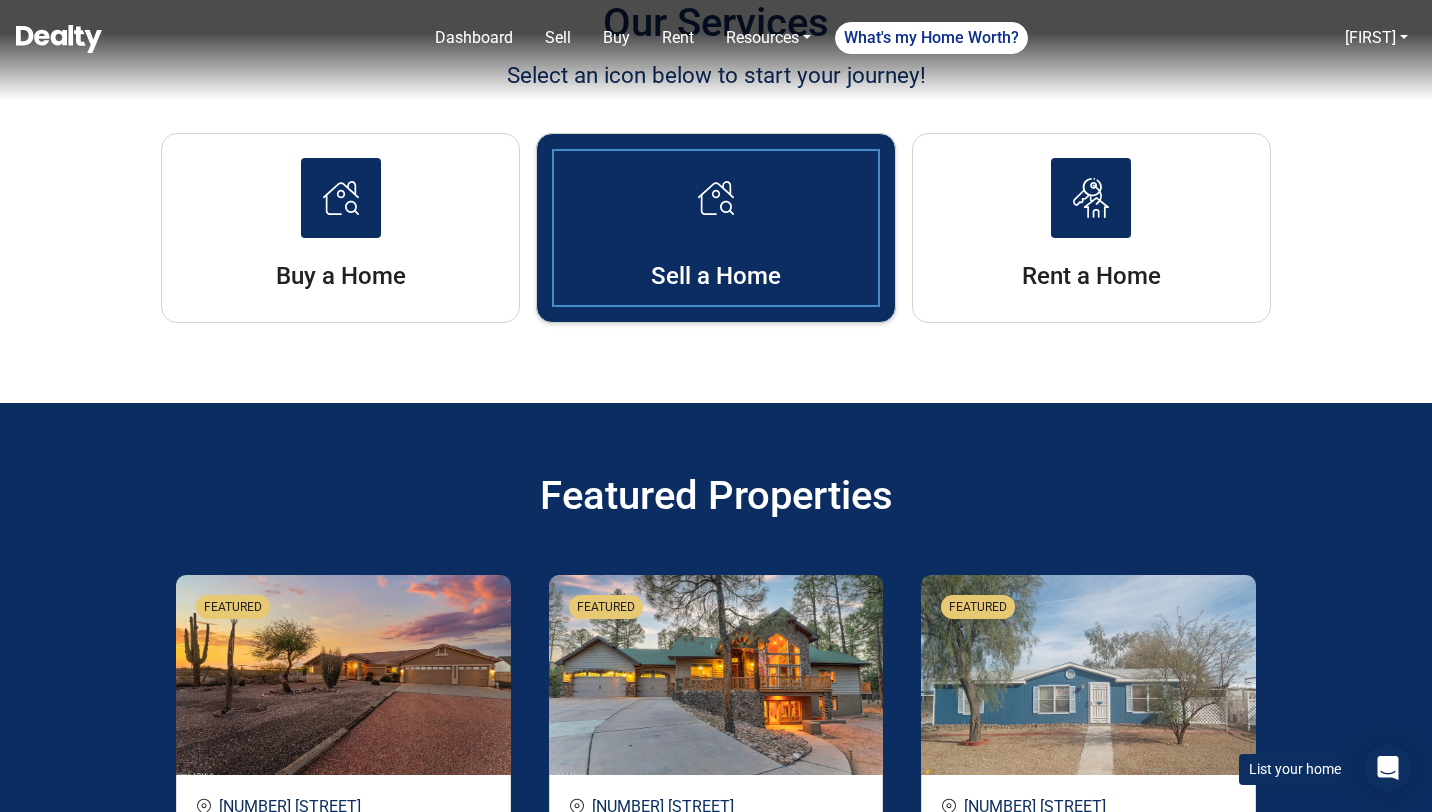 scroll, scrollTop: 3007, scrollLeft: 0, axis: vertical 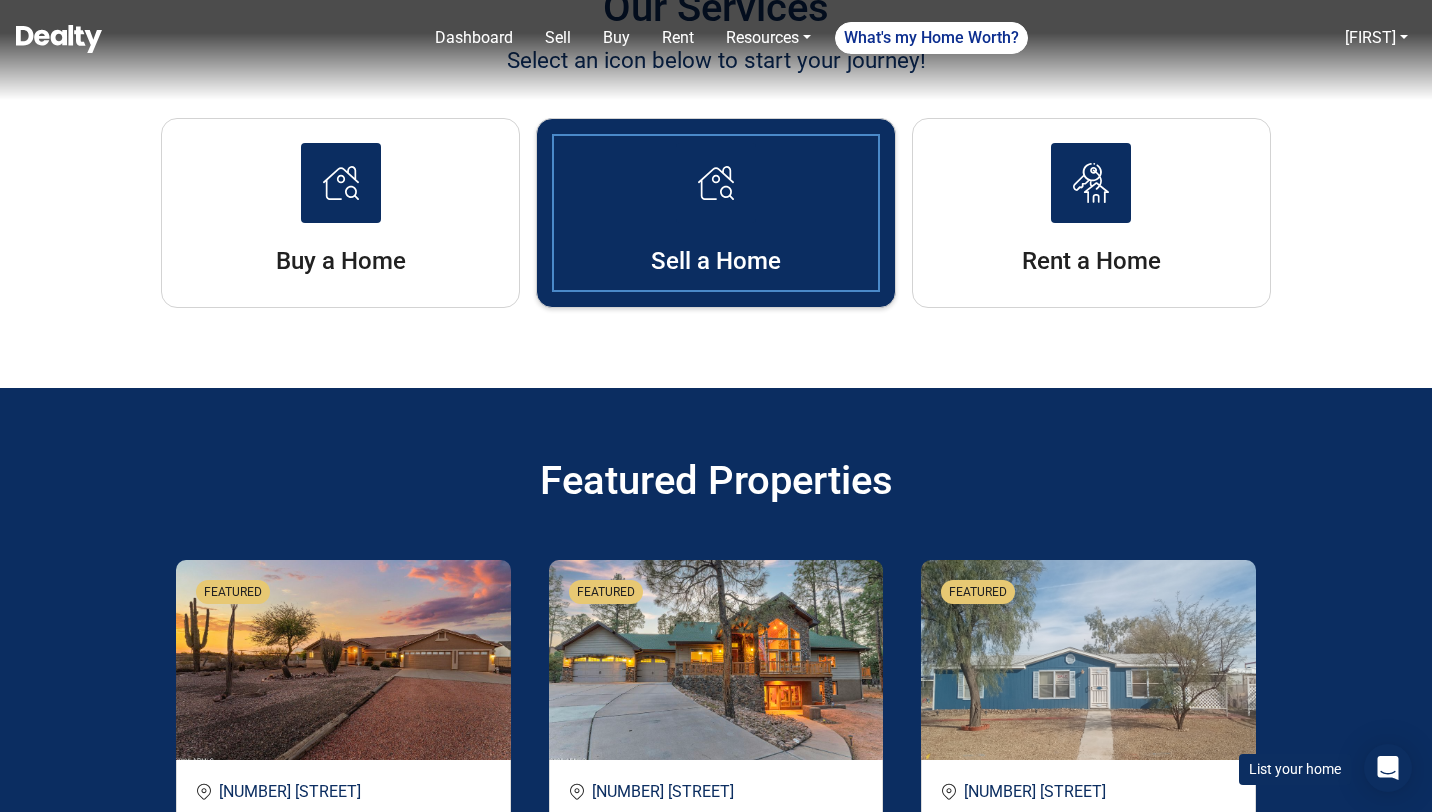 click on "Sell a Home" at bounding box center [715, 213] 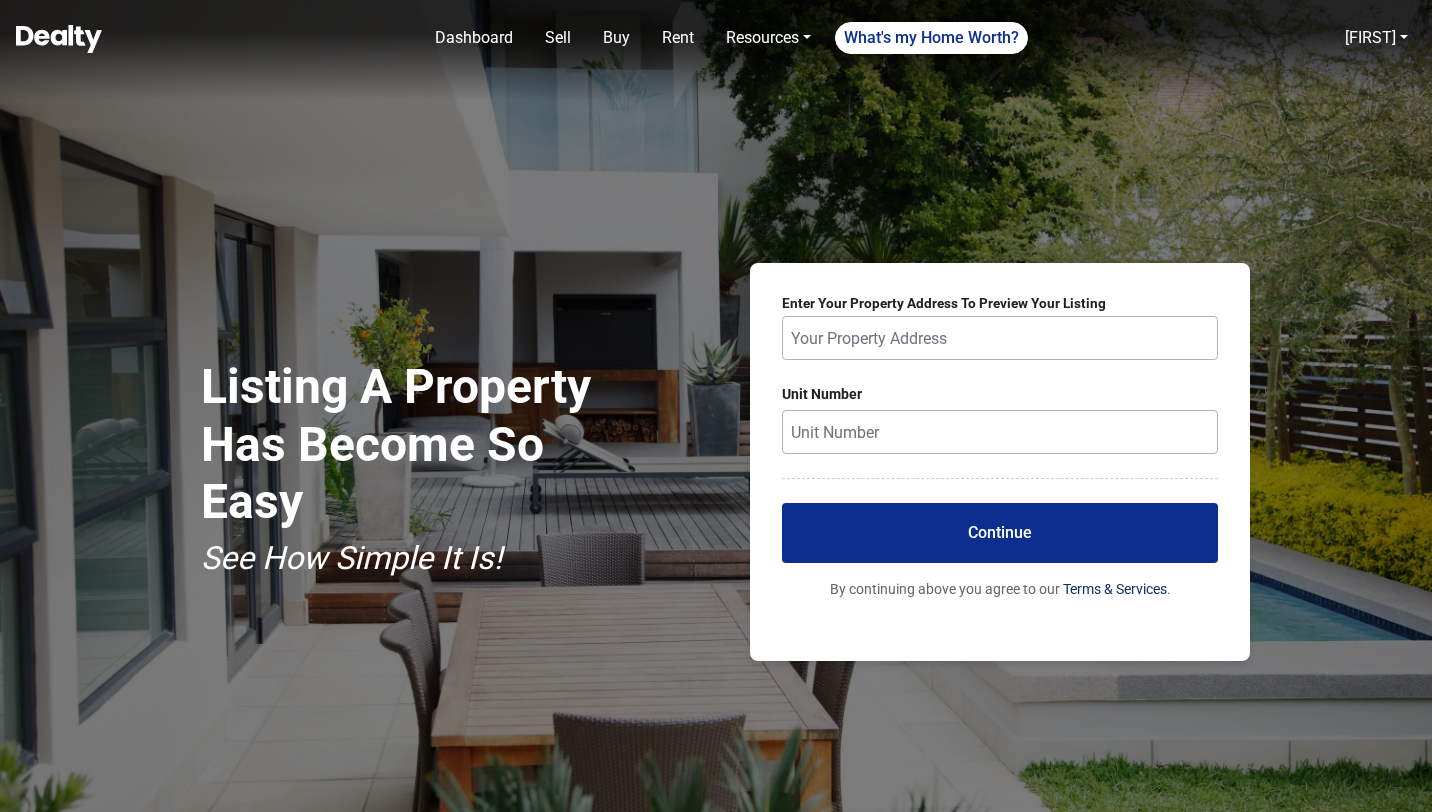 scroll, scrollTop: 0, scrollLeft: 0, axis: both 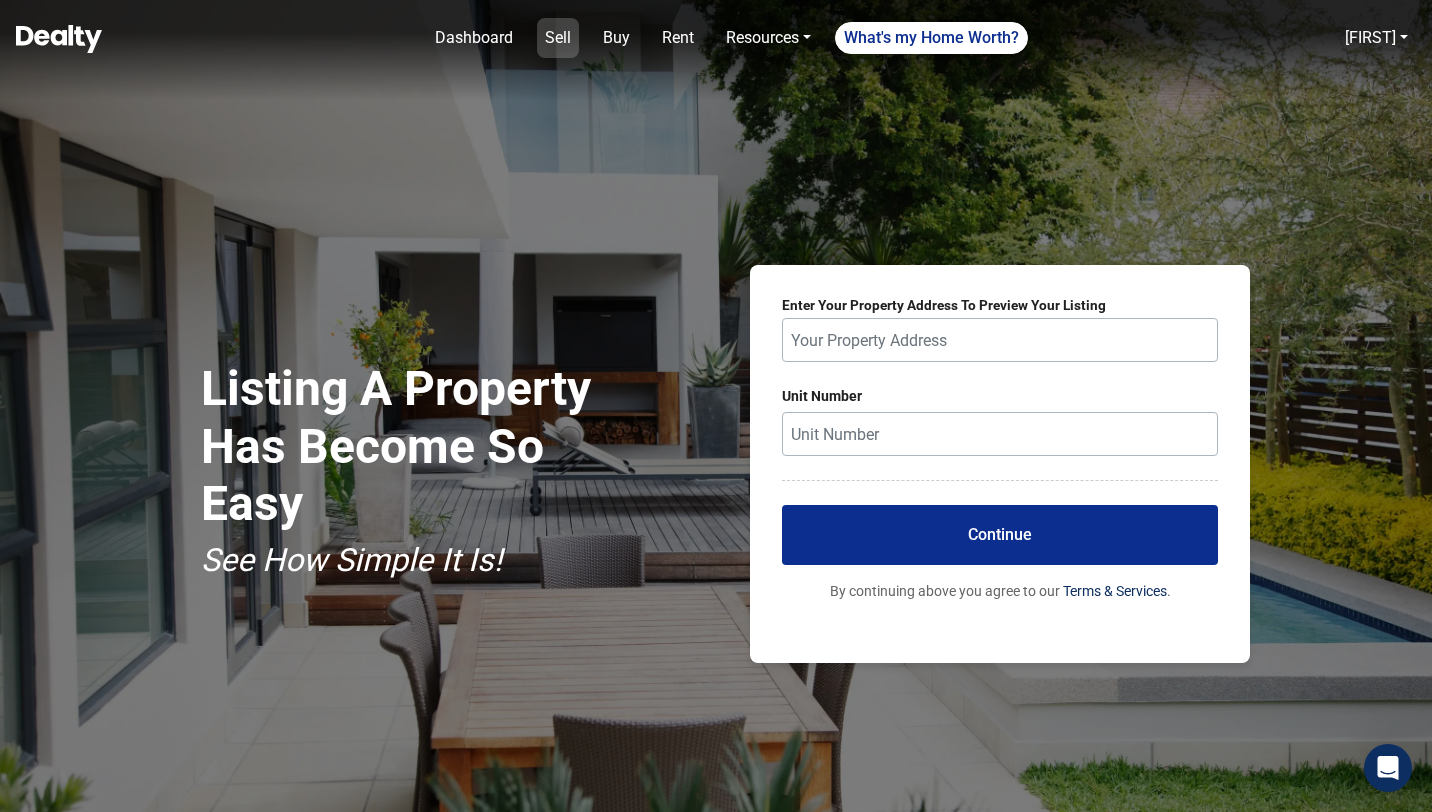 click on "Sell" at bounding box center (558, 38) 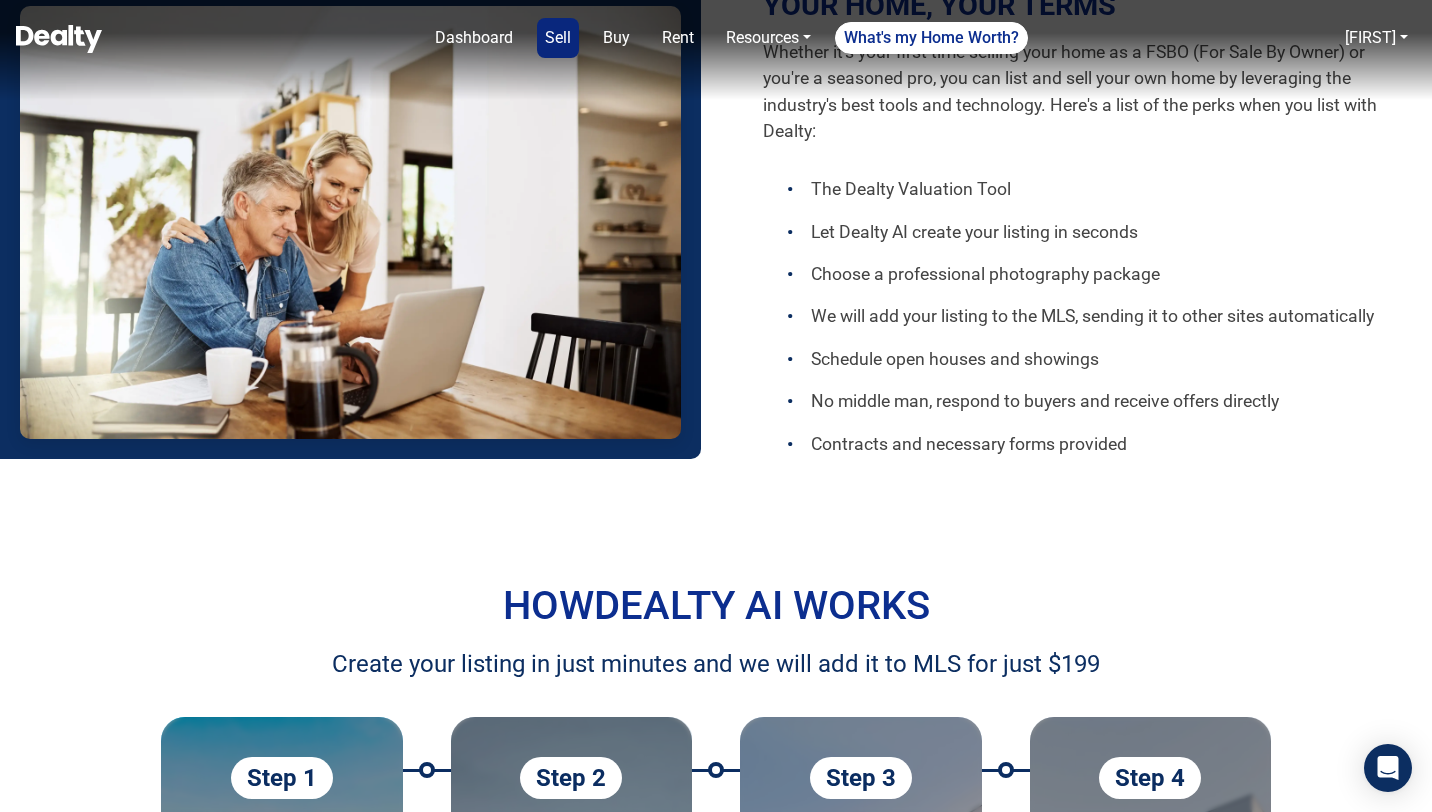 scroll, scrollTop: 10, scrollLeft: 0, axis: vertical 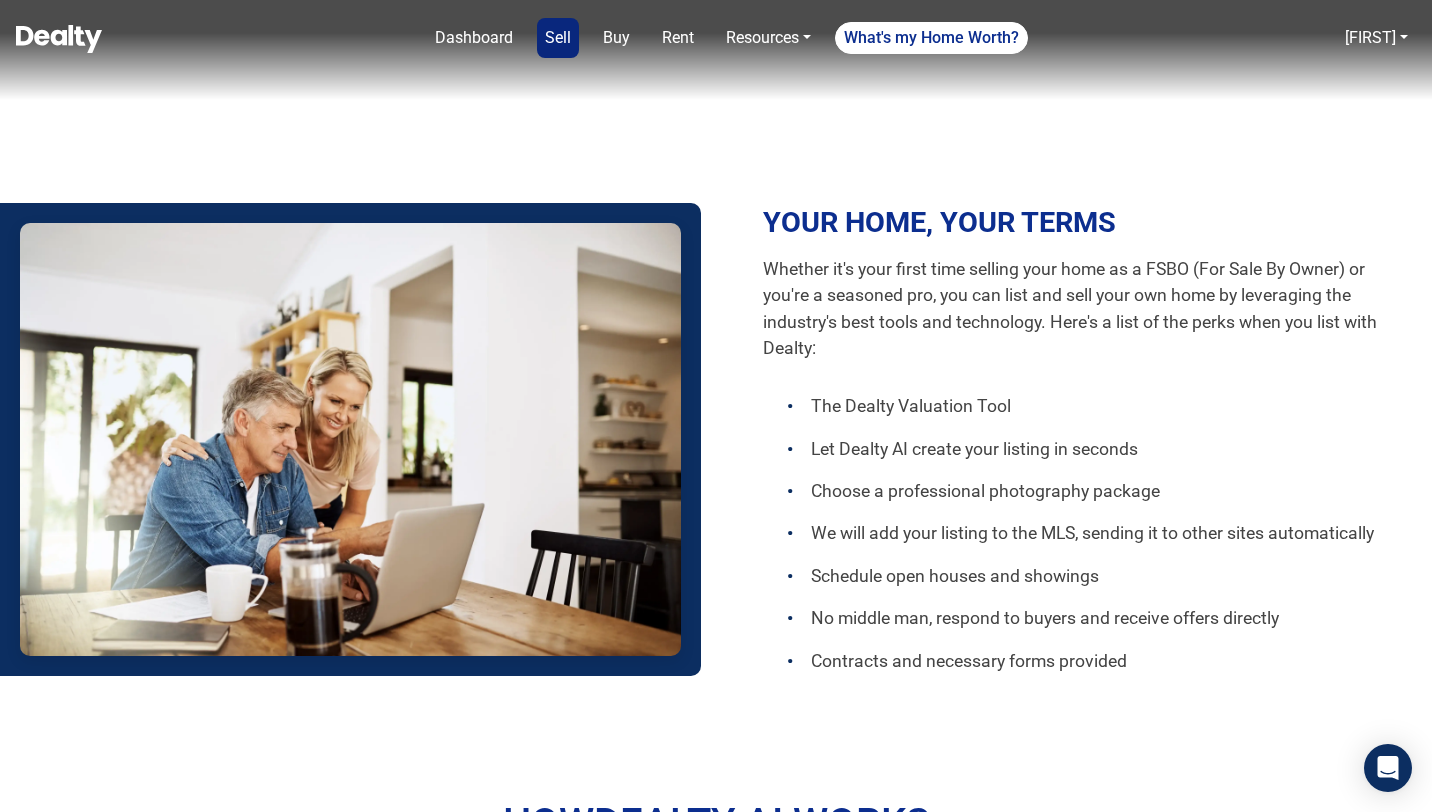 click at bounding box center [59, 39] 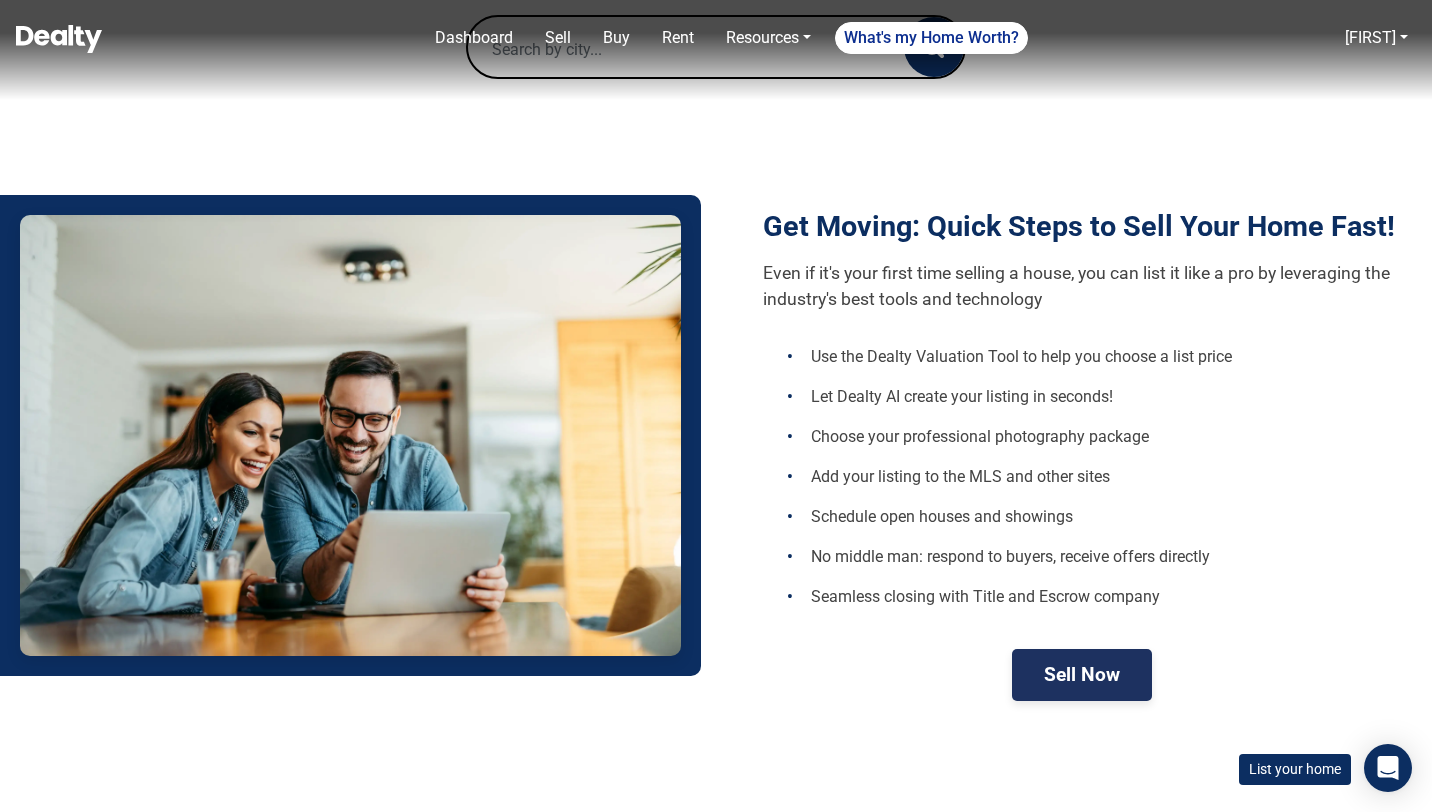 scroll, scrollTop: 1028, scrollLeft: 0, axis: vertical 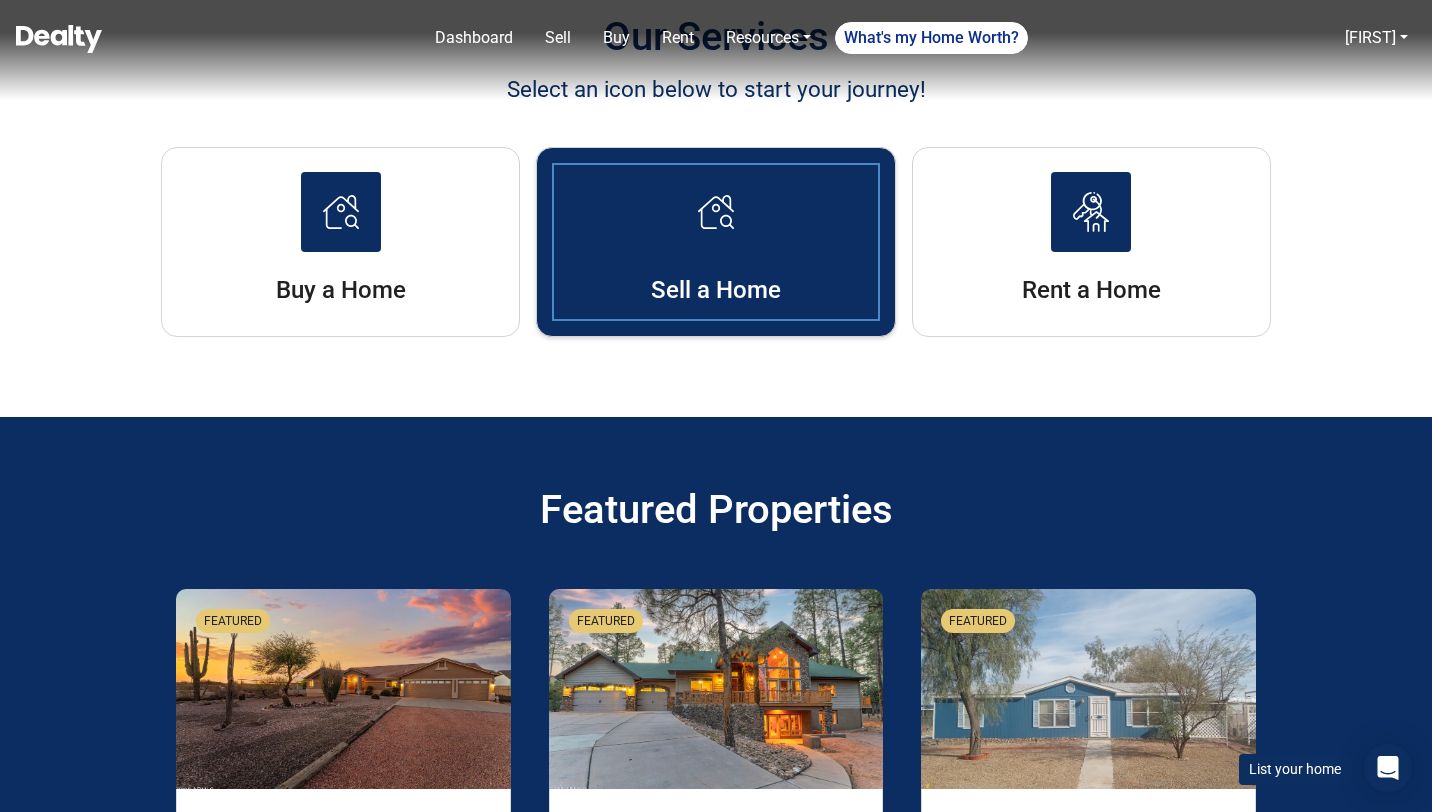 click on "Sell a Home" at bounding box center (715, 242) 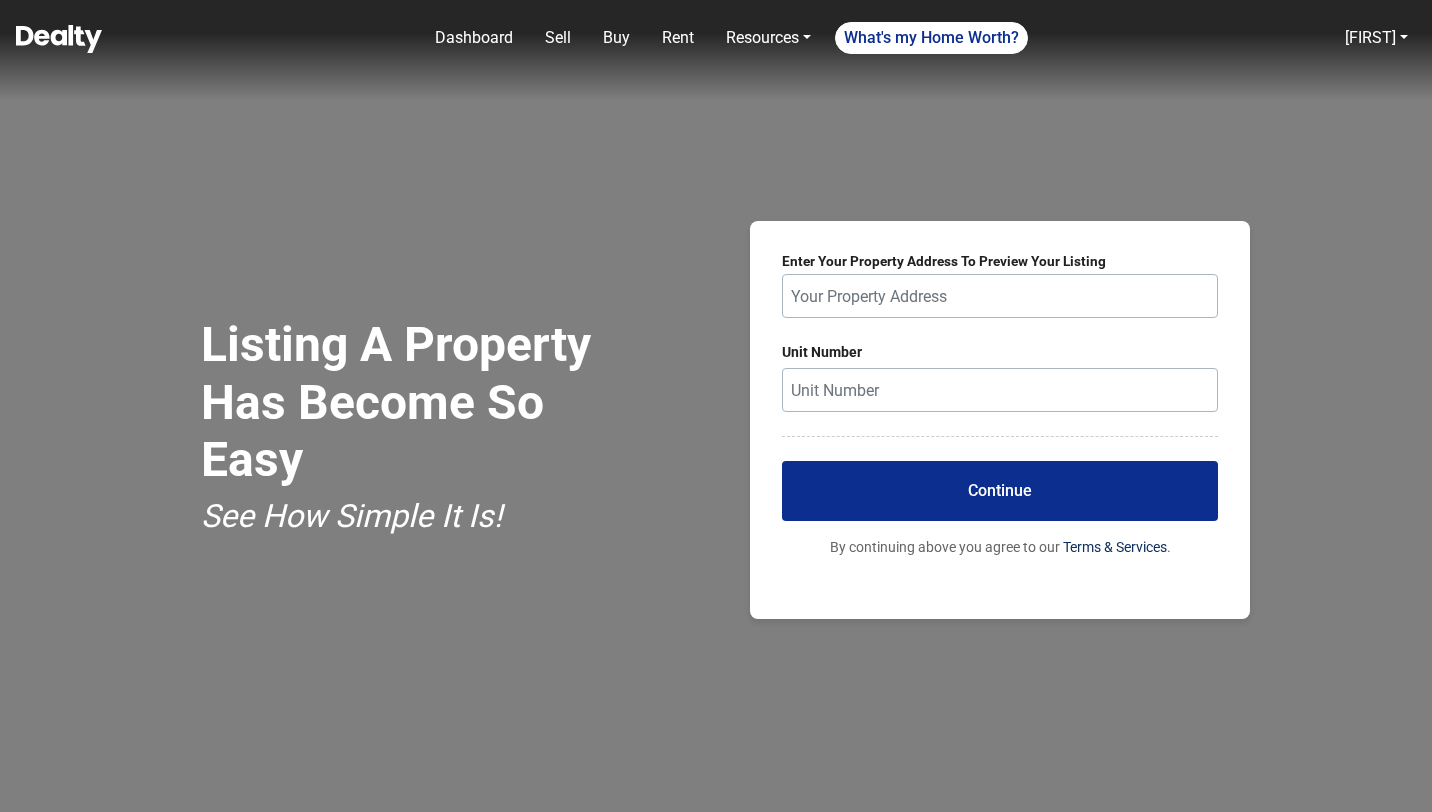 scroll, scrollTop: 0, scrollLeft: 0, axis: both 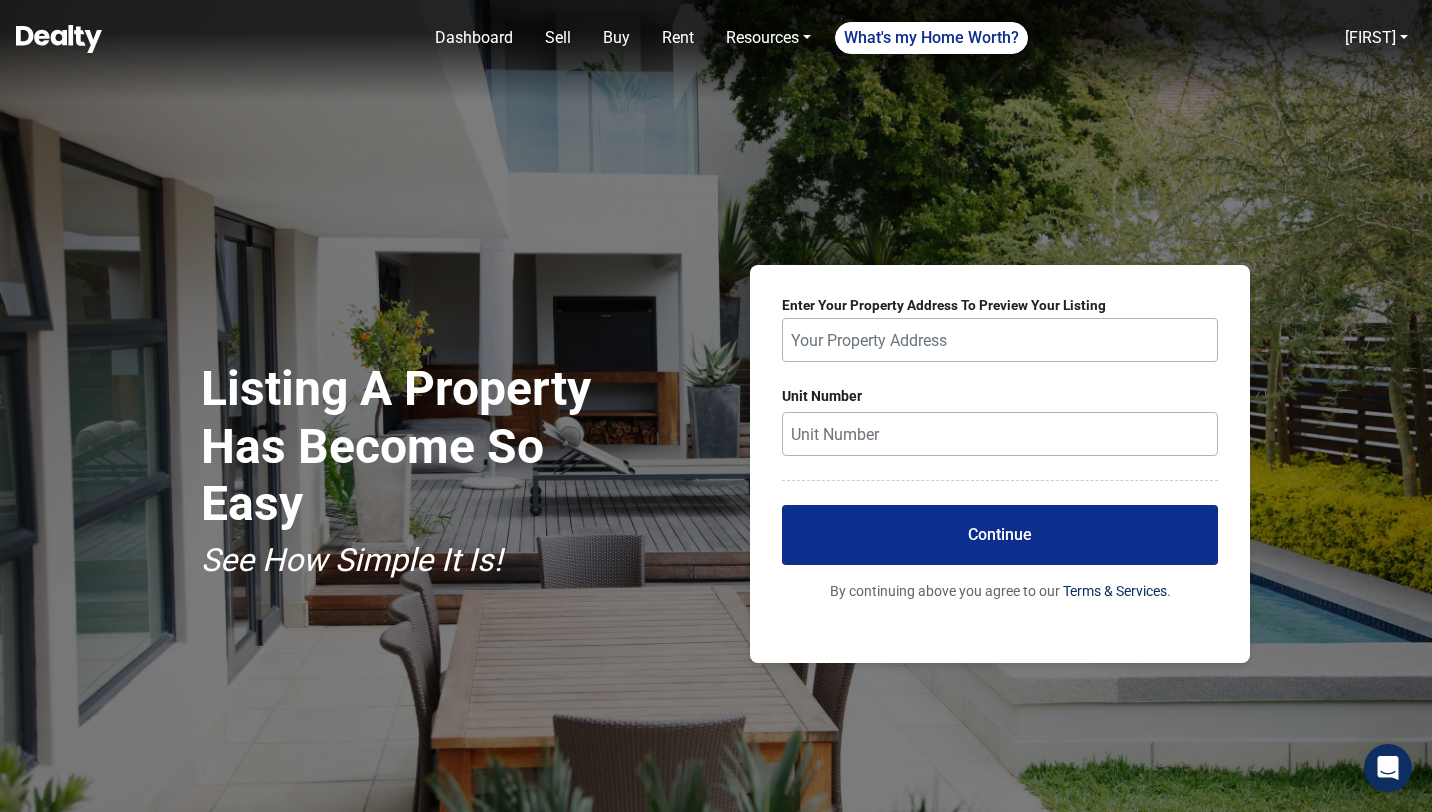 click at bounding box center [59, 39] 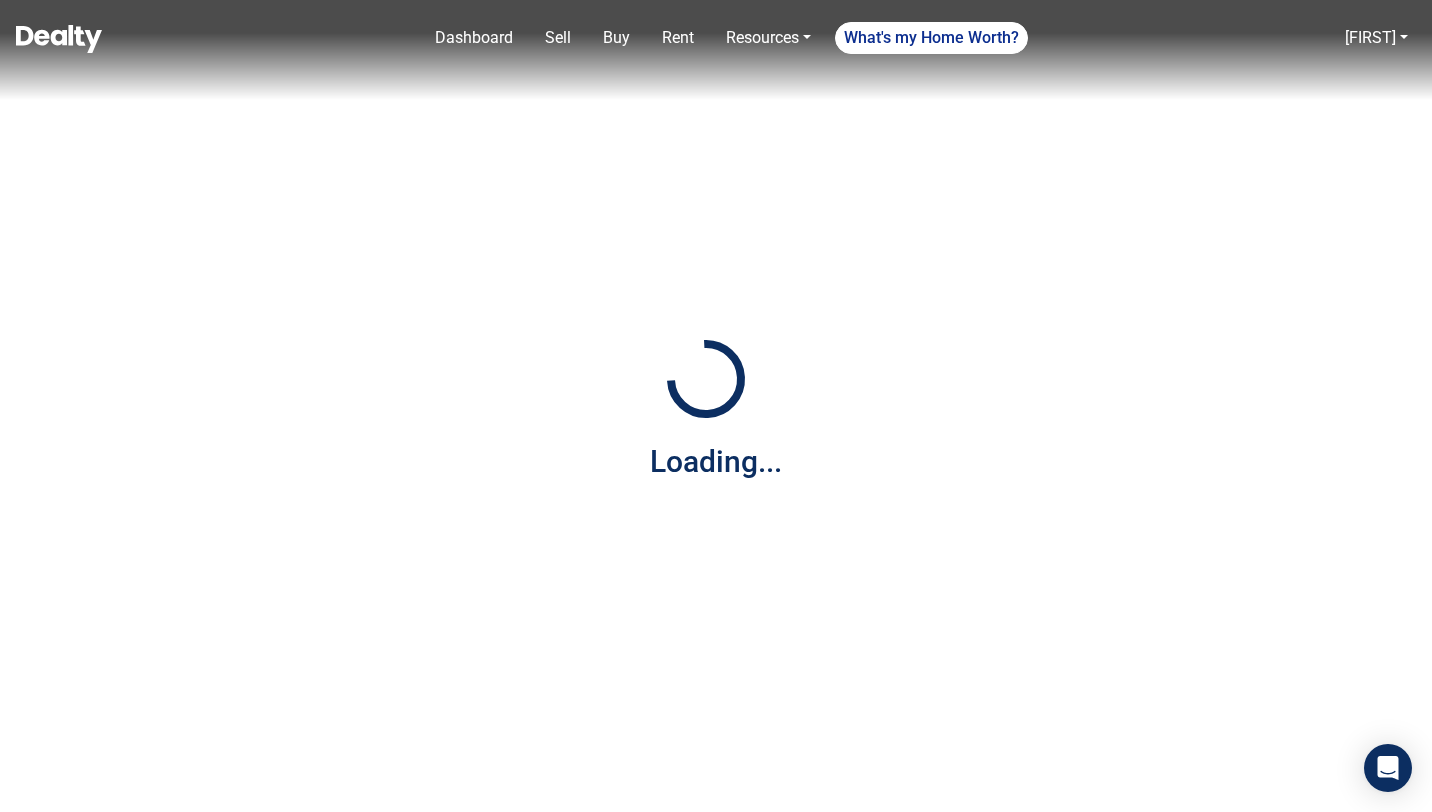 scroll, scrollTop: 0, scrollLeft: 0, axis: both 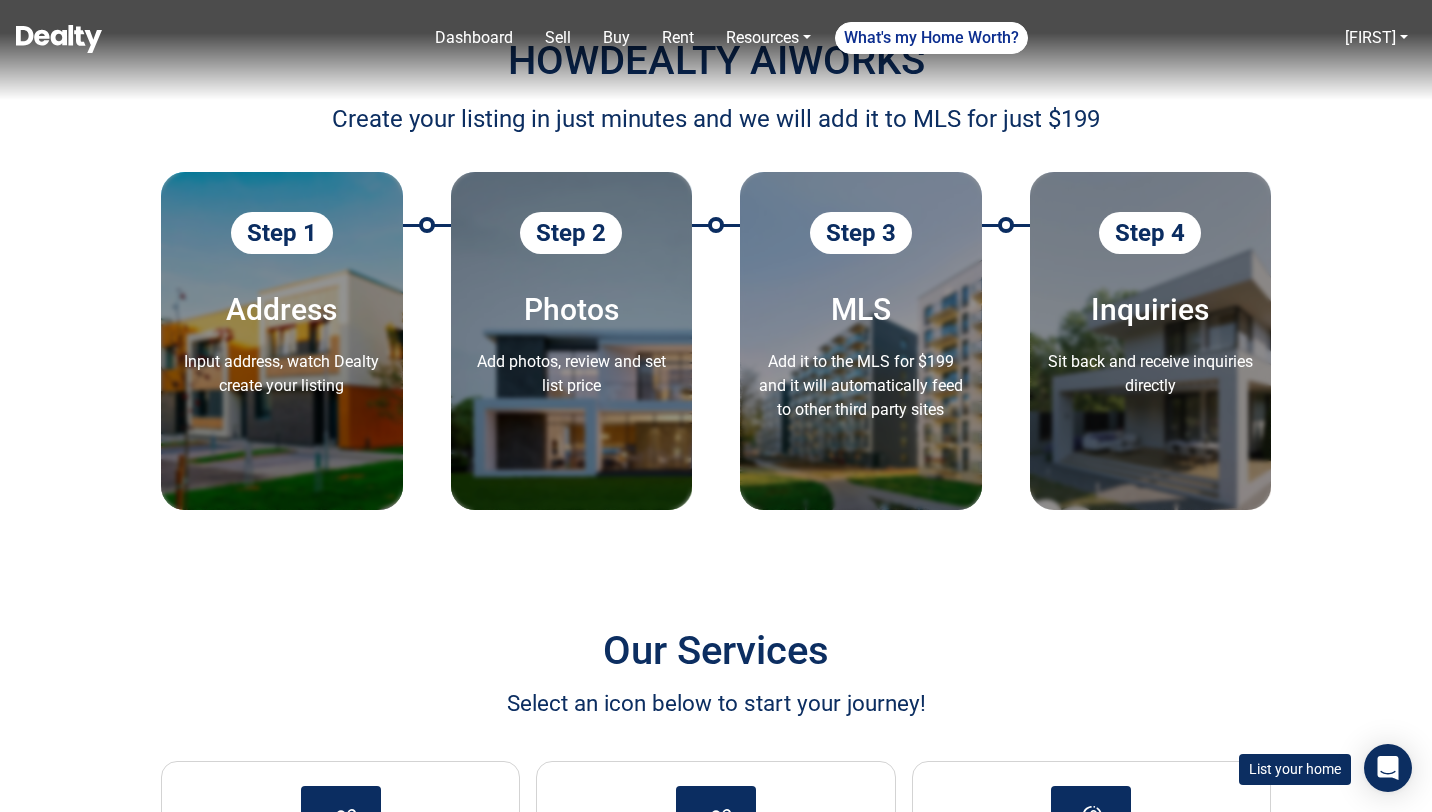 click on "Add it to the MLS for $199 and it will automatically feed to other third party sites" at bounding box center (861, 386) 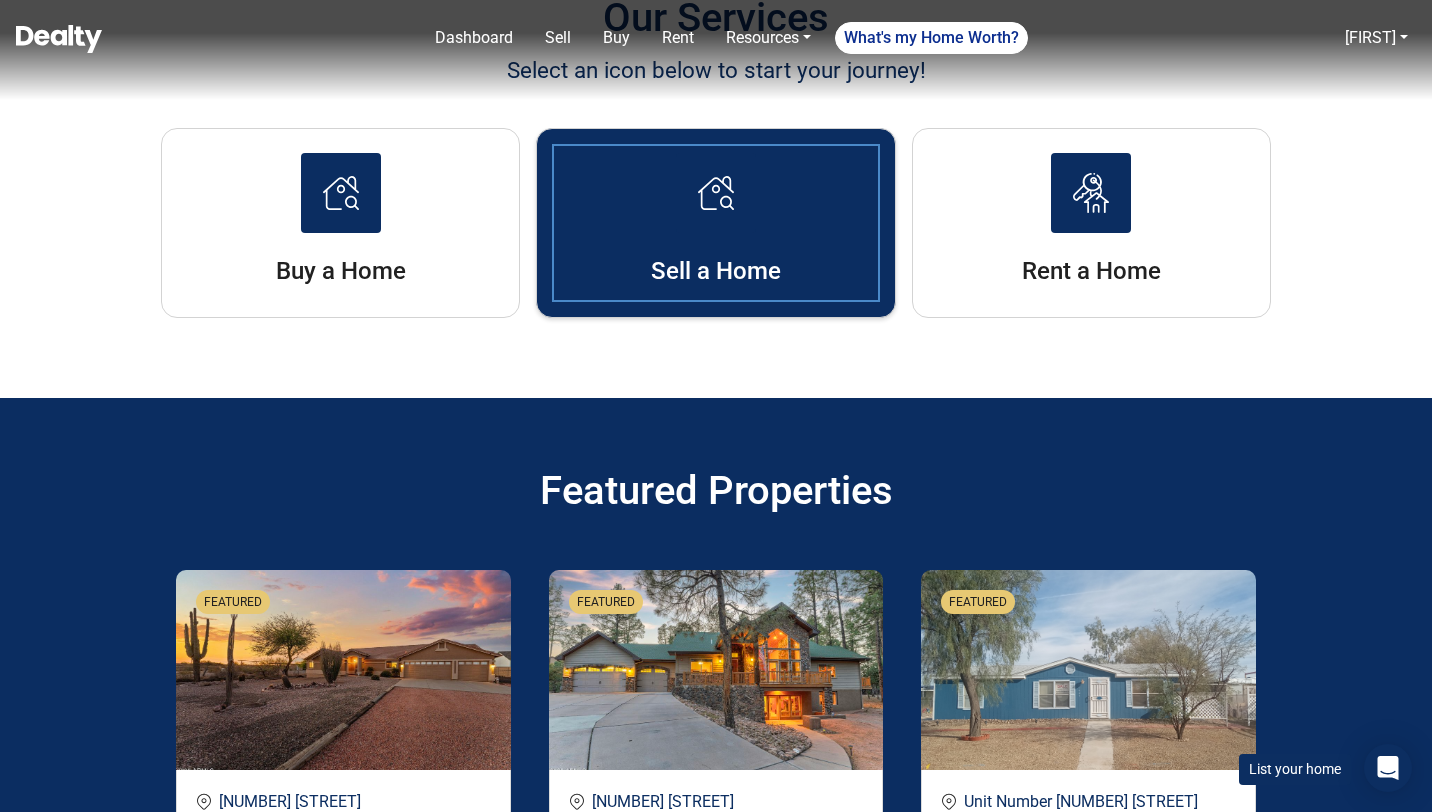 click on "Sell a Home" at bounding box center (715, 223) 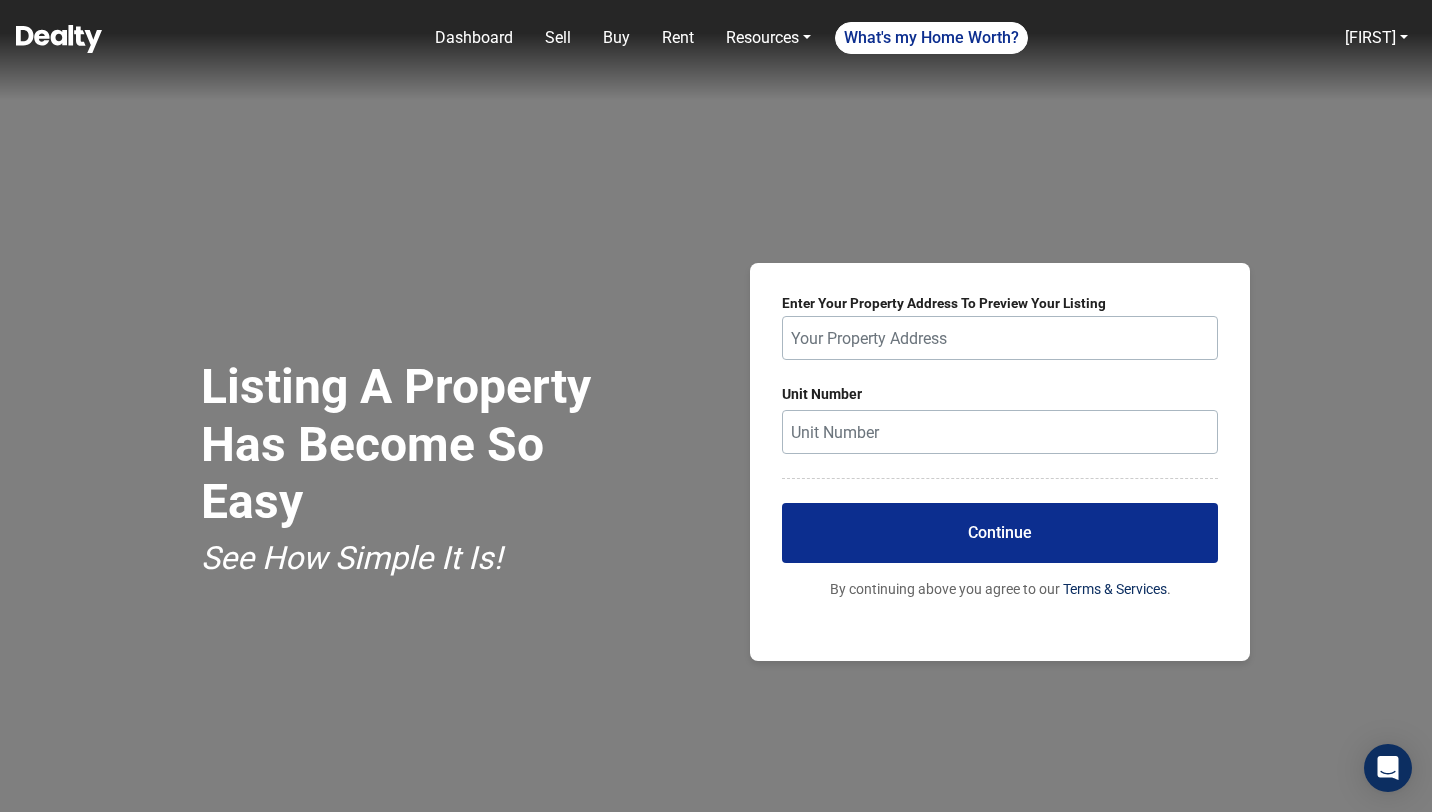 scroll, scrollTop: 0, scrollLeft: 0, axis: both 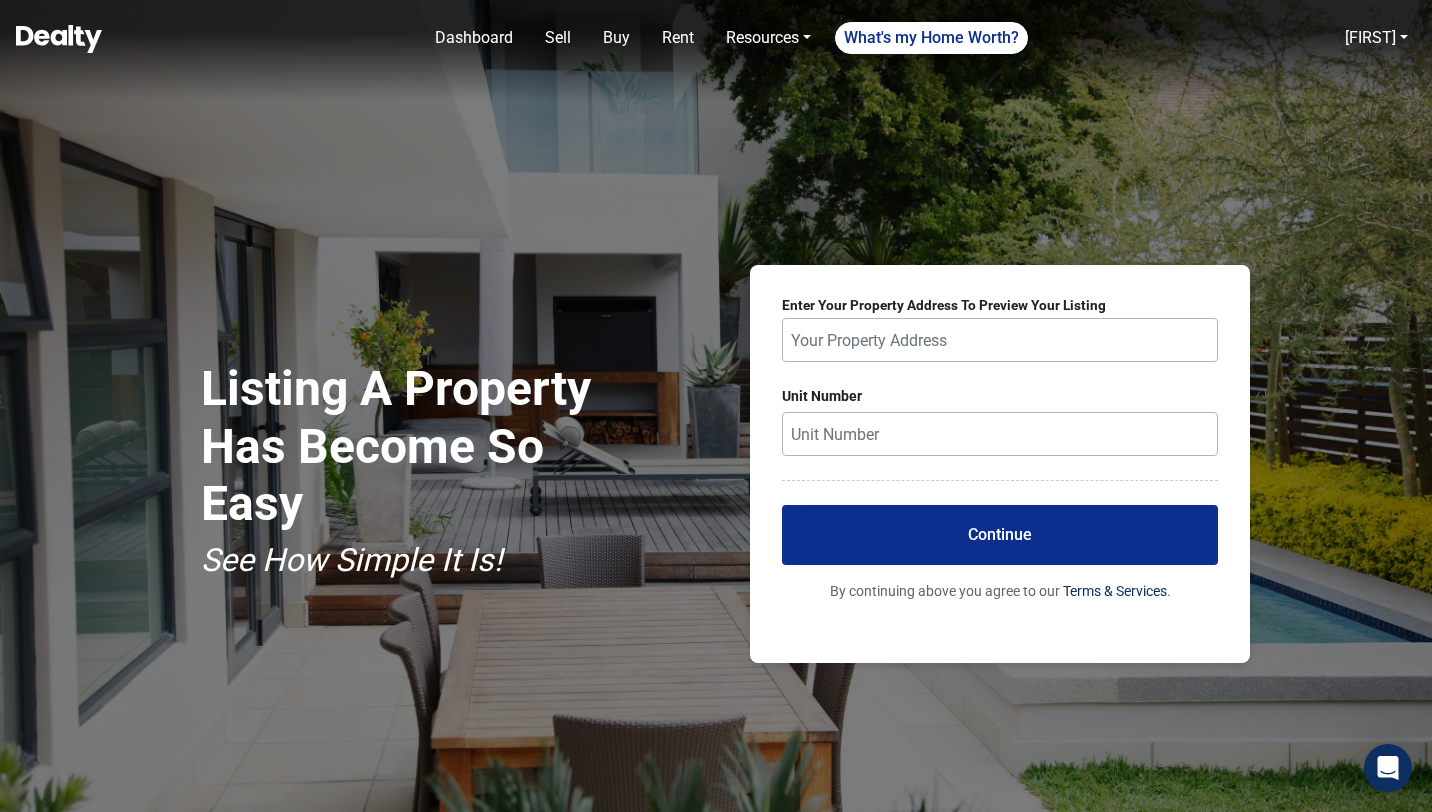 click at bounding box center [59, 39] 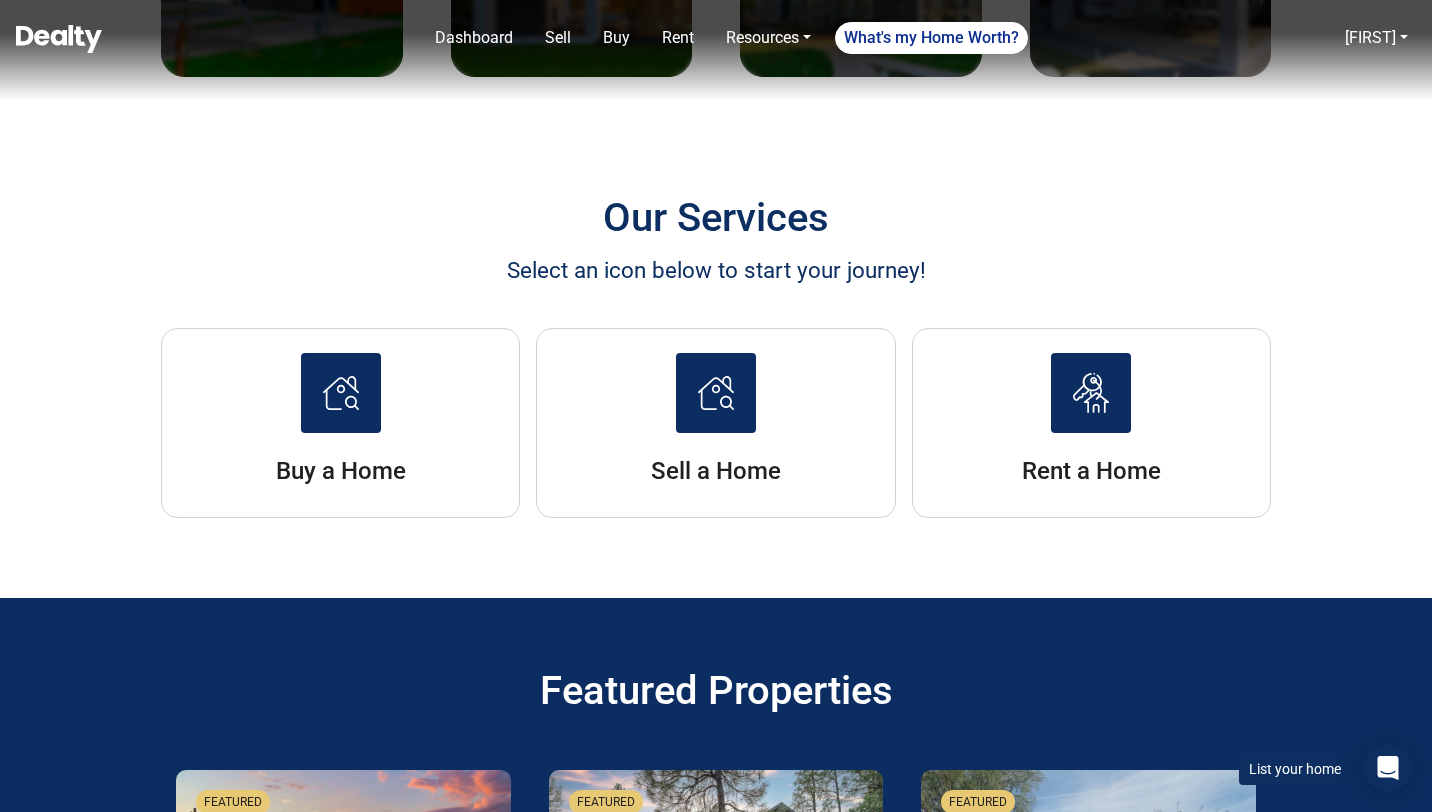 scroll, scrollTop: 2937, scrollLeft: 0, axis: vertical 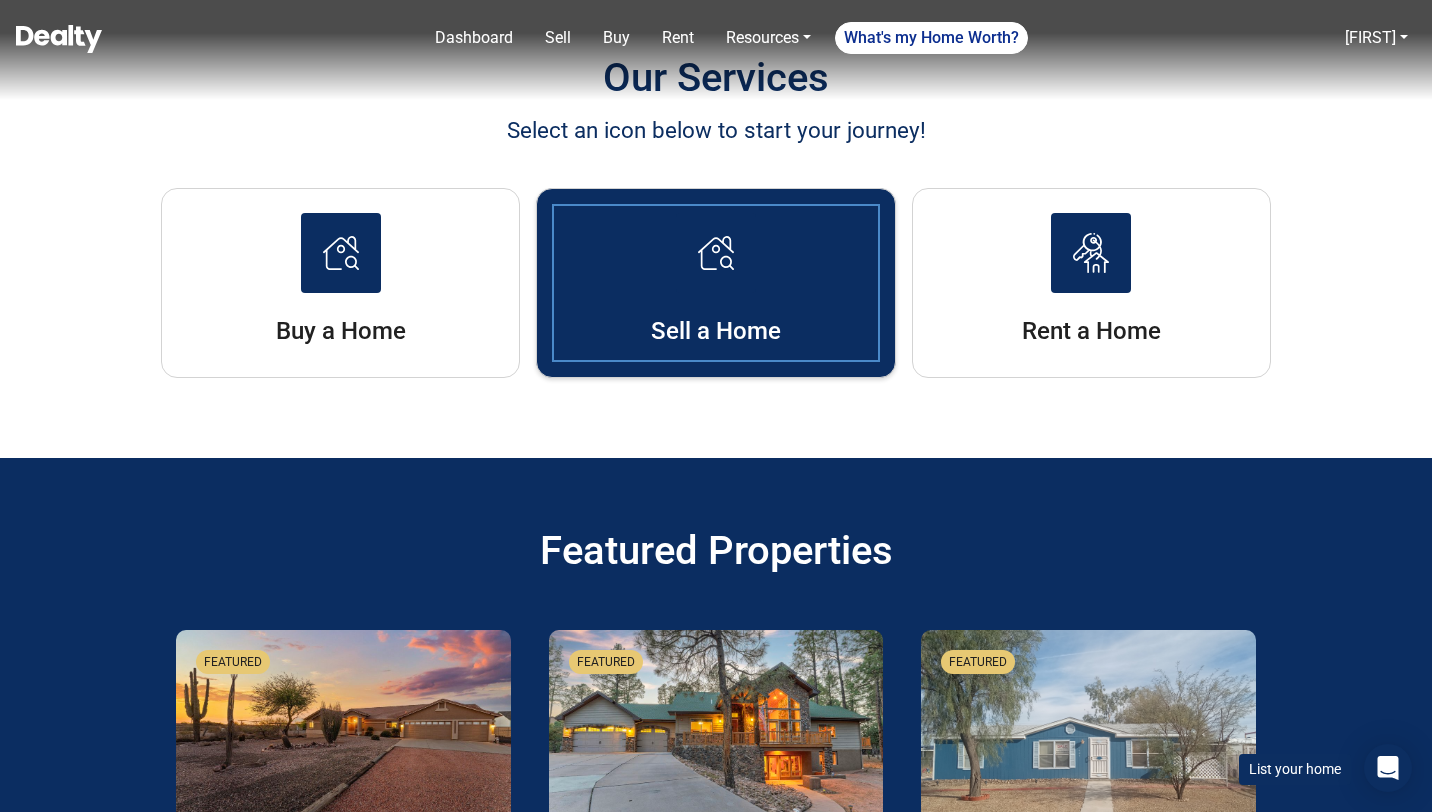 click at bounding box center (716, 253) 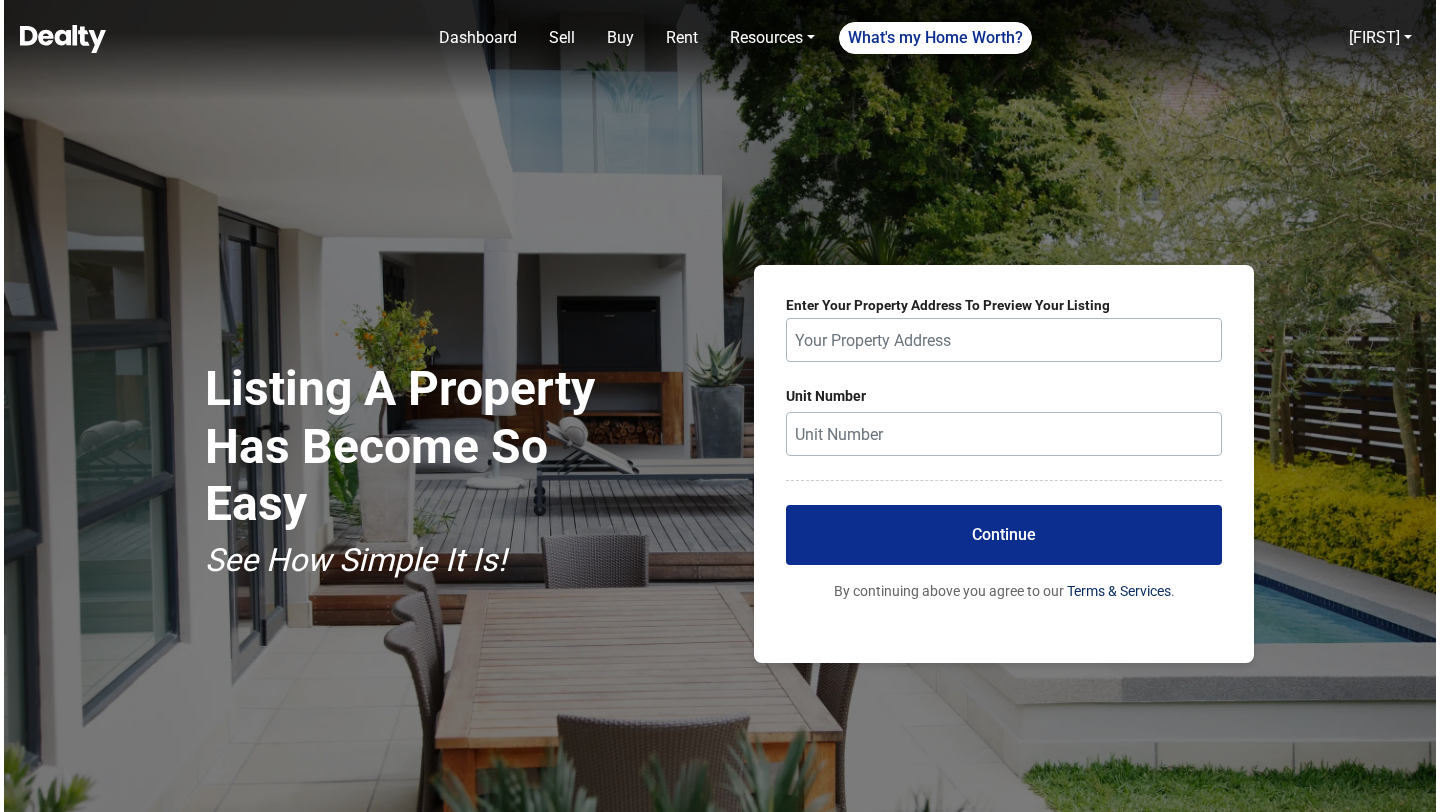 scroll, scrollTop: 0, scrollLeft: 0, axis: both 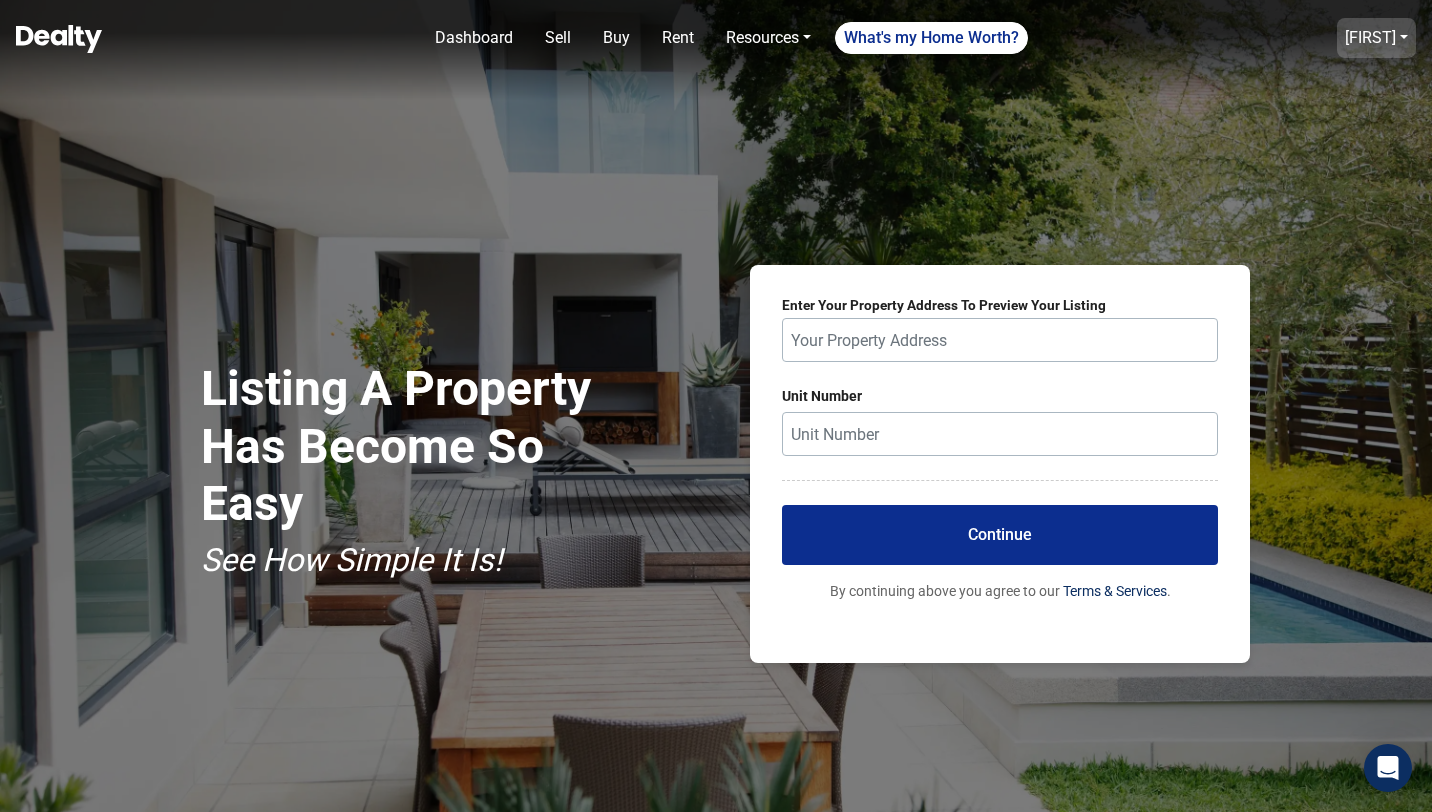 click on "[FIRST]" at bounding box center (1370, 37) 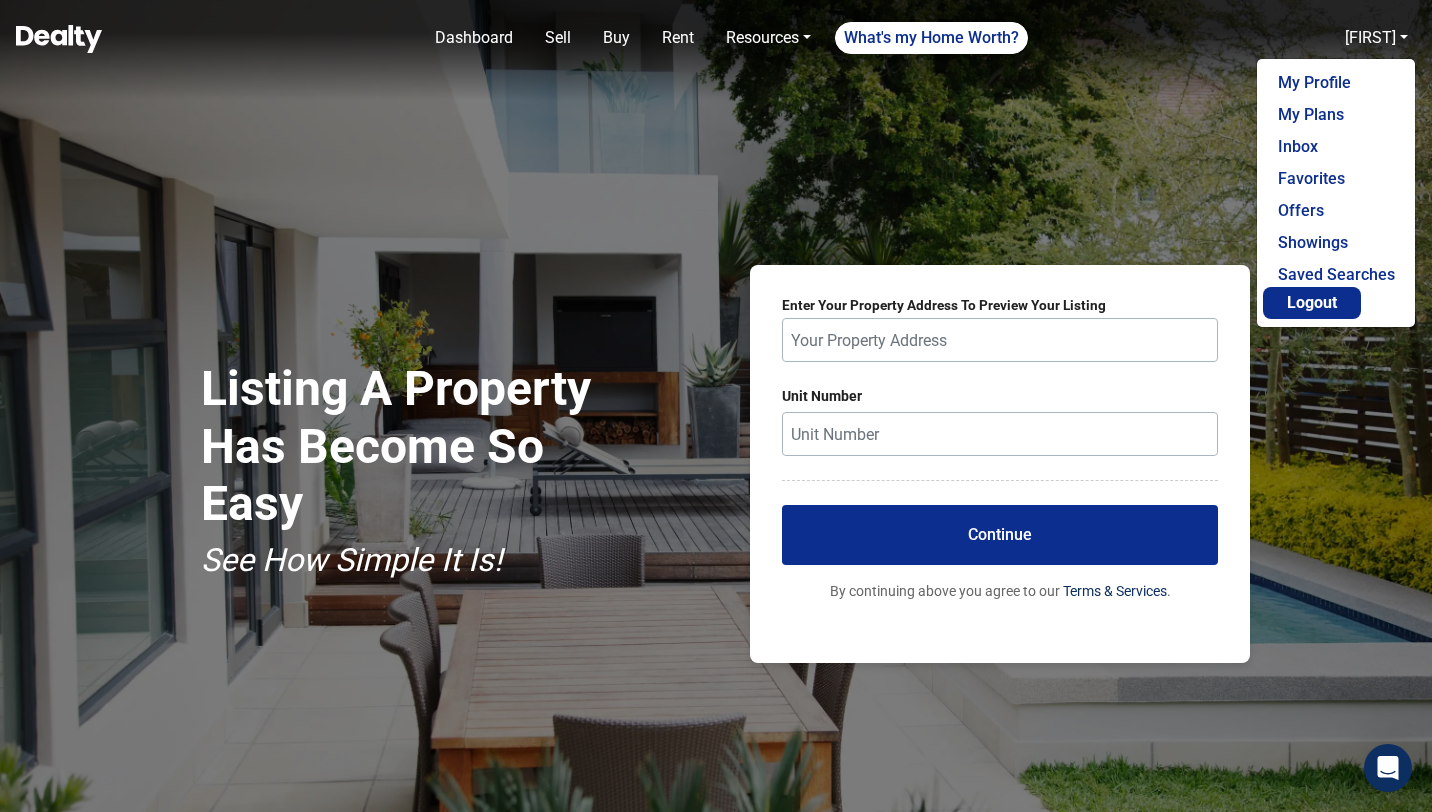 click on "Logout" at bounding box center [1312, 303] 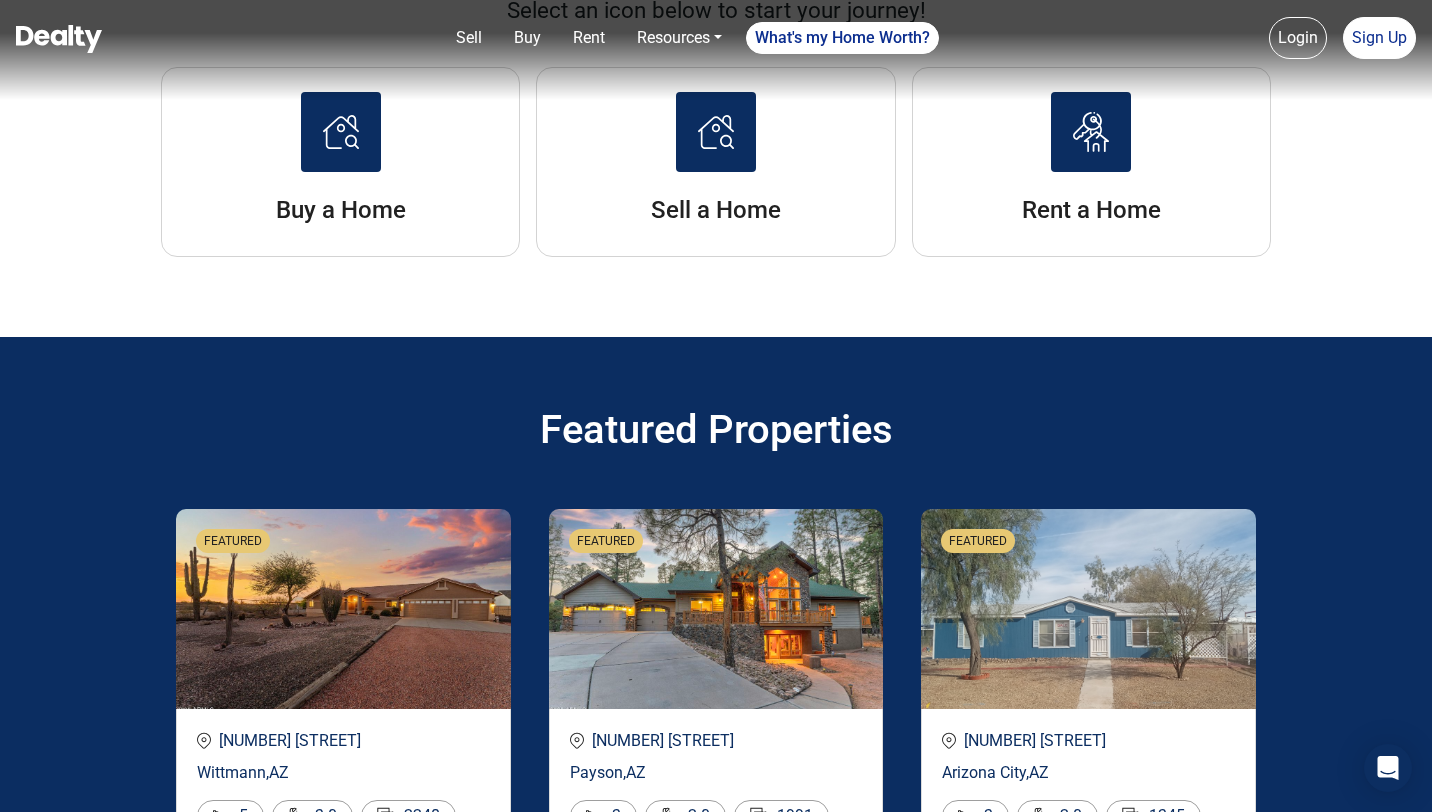scroll, scrollTop: 2913, scrollLeft: 0, axis: vertical 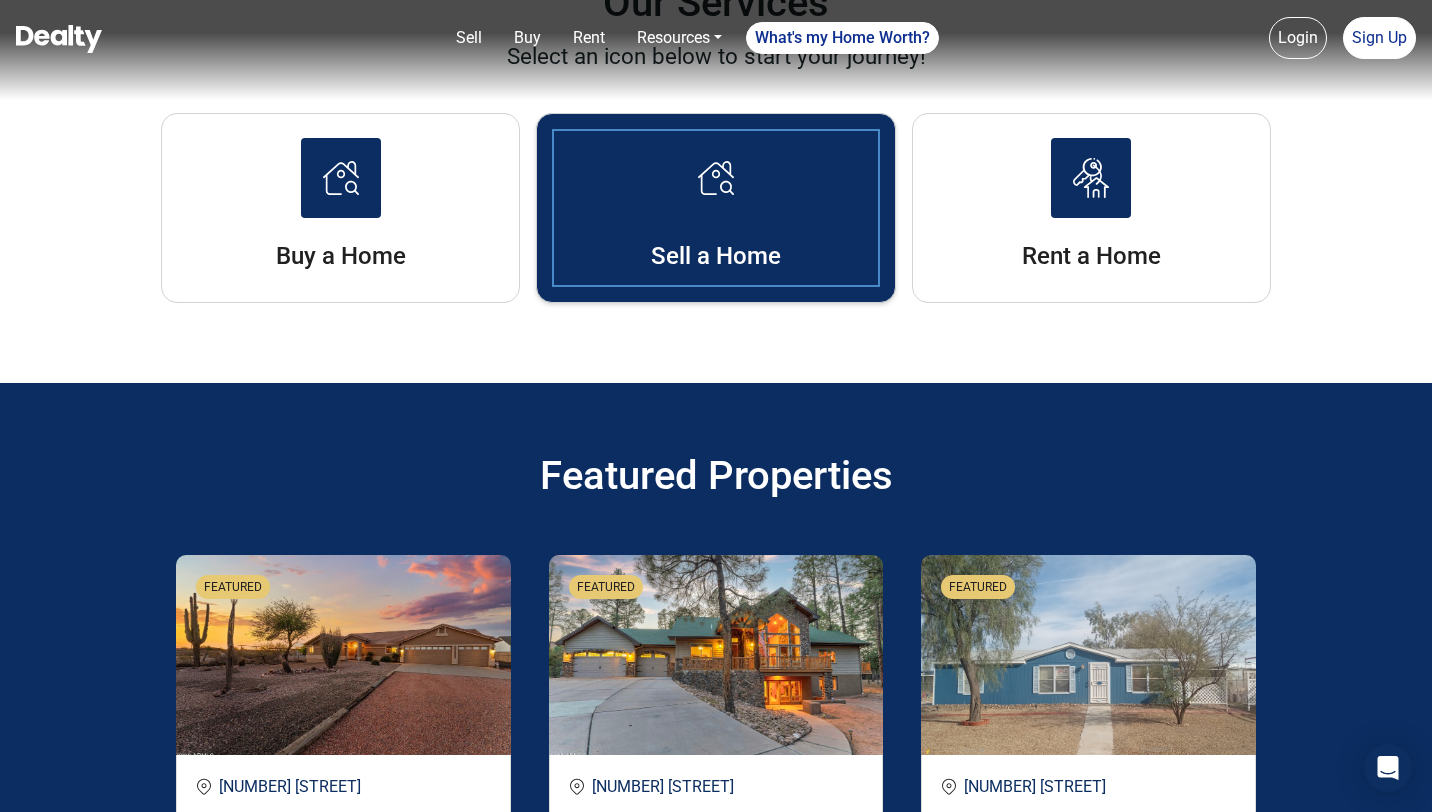 click on "Sell a Home" at bounding box center [715, 208] 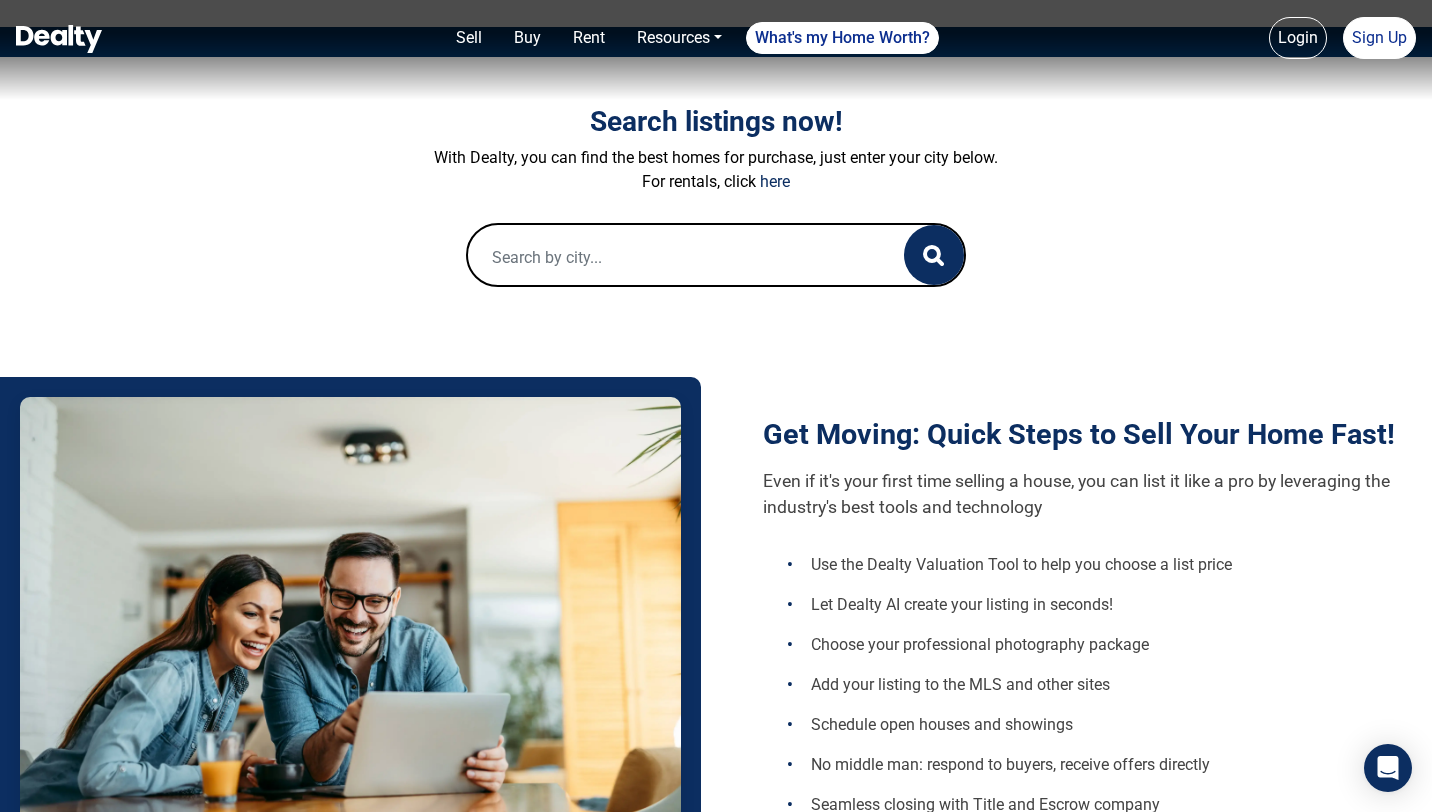 scroll, scrollTop: 396, scrollLeft: 0, axis: vertical 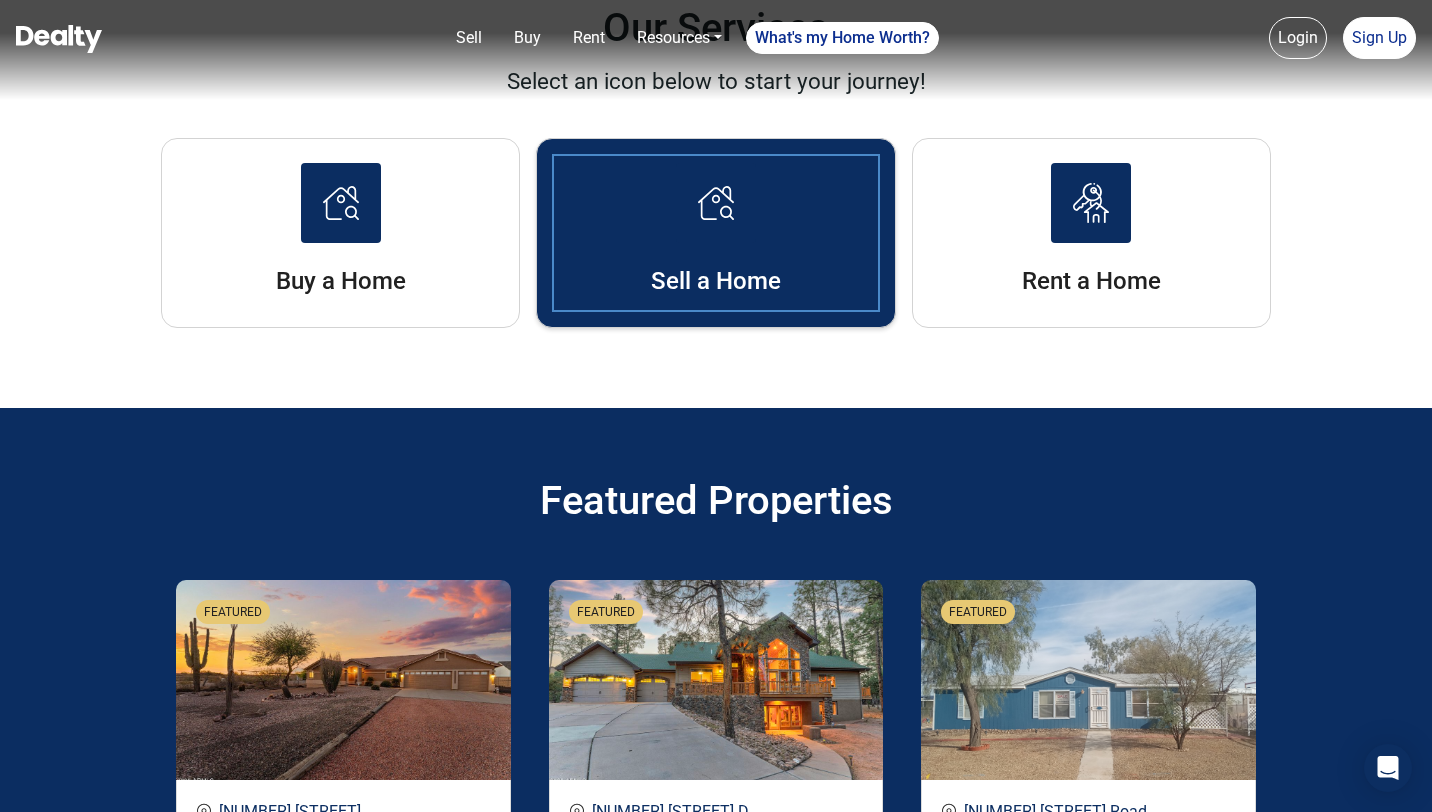 click at bounding box center (716, 203) 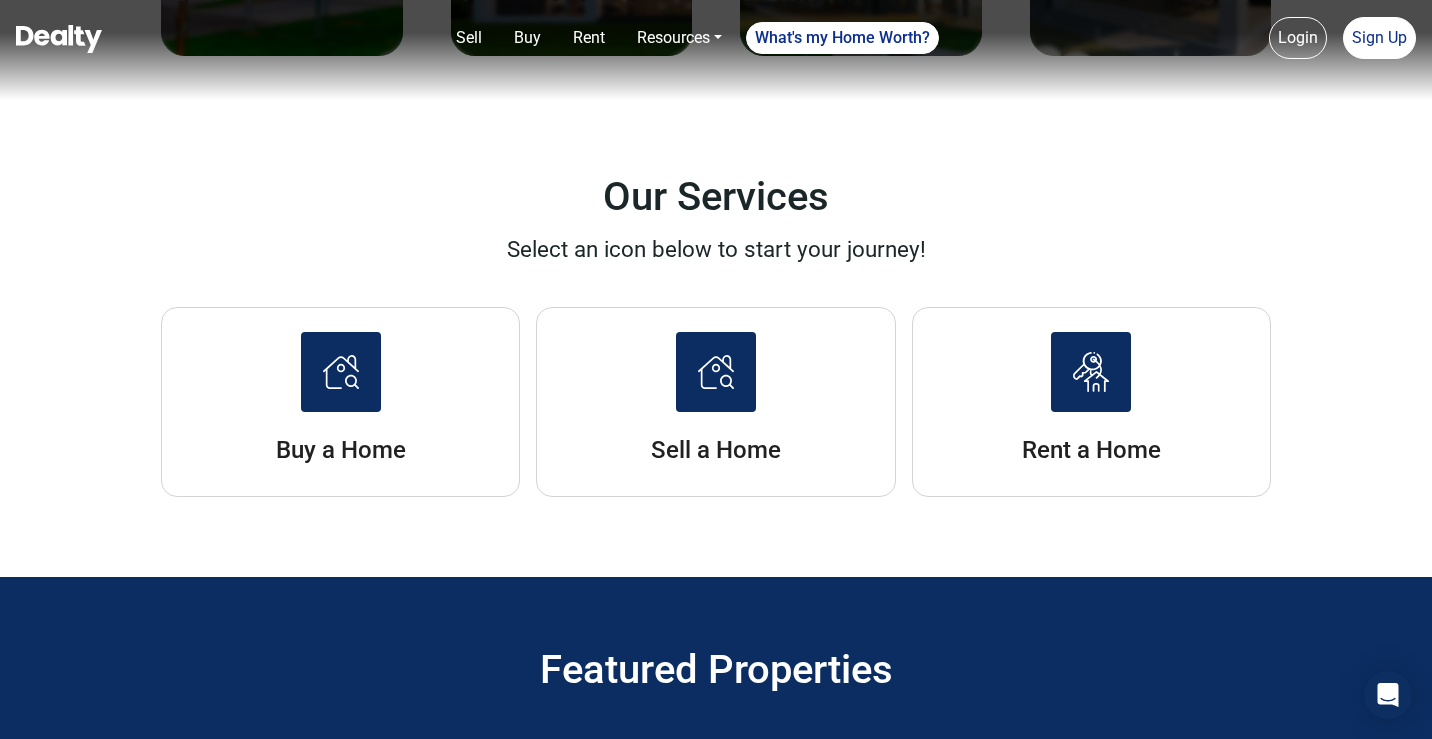scroll, scrollTop: 2669, scrollLeft: 0, axis: vertical 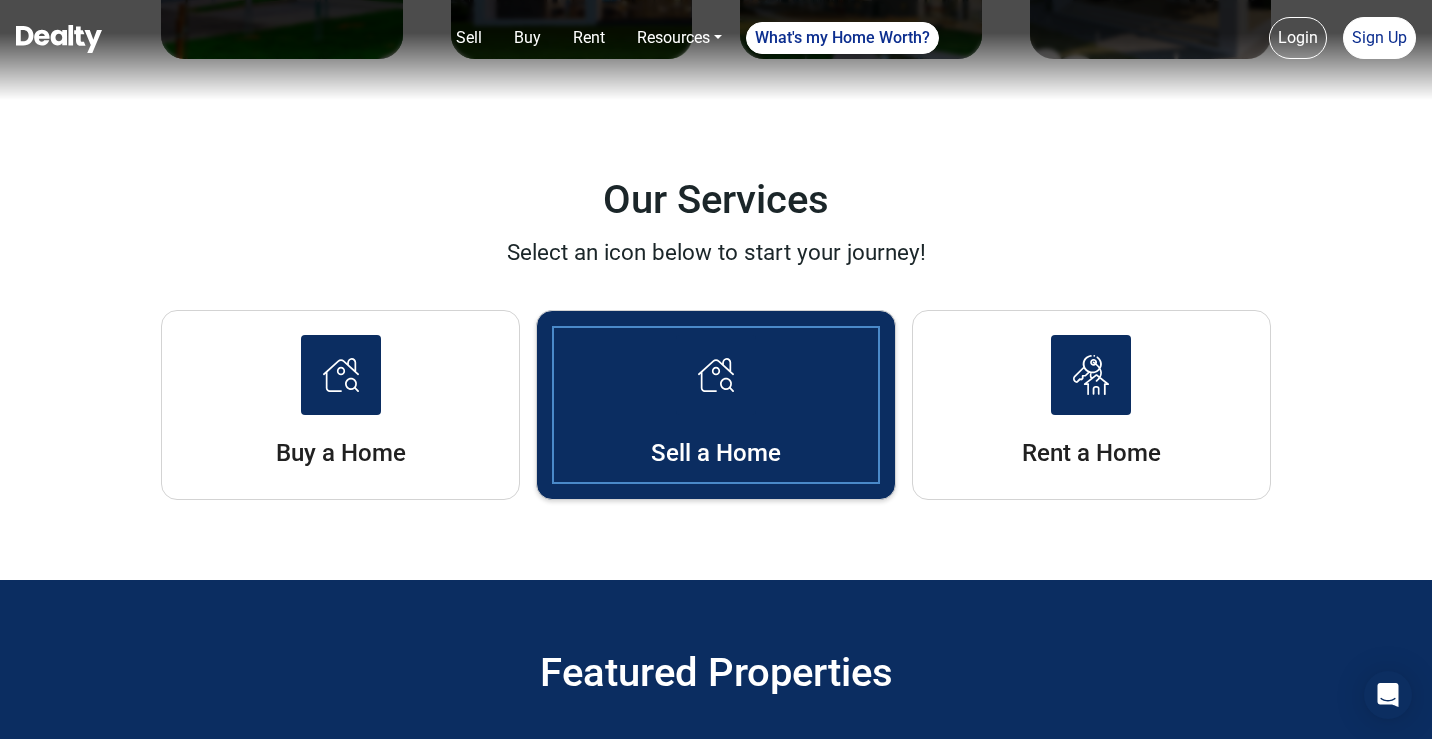 click at bounding box center [716, 375] 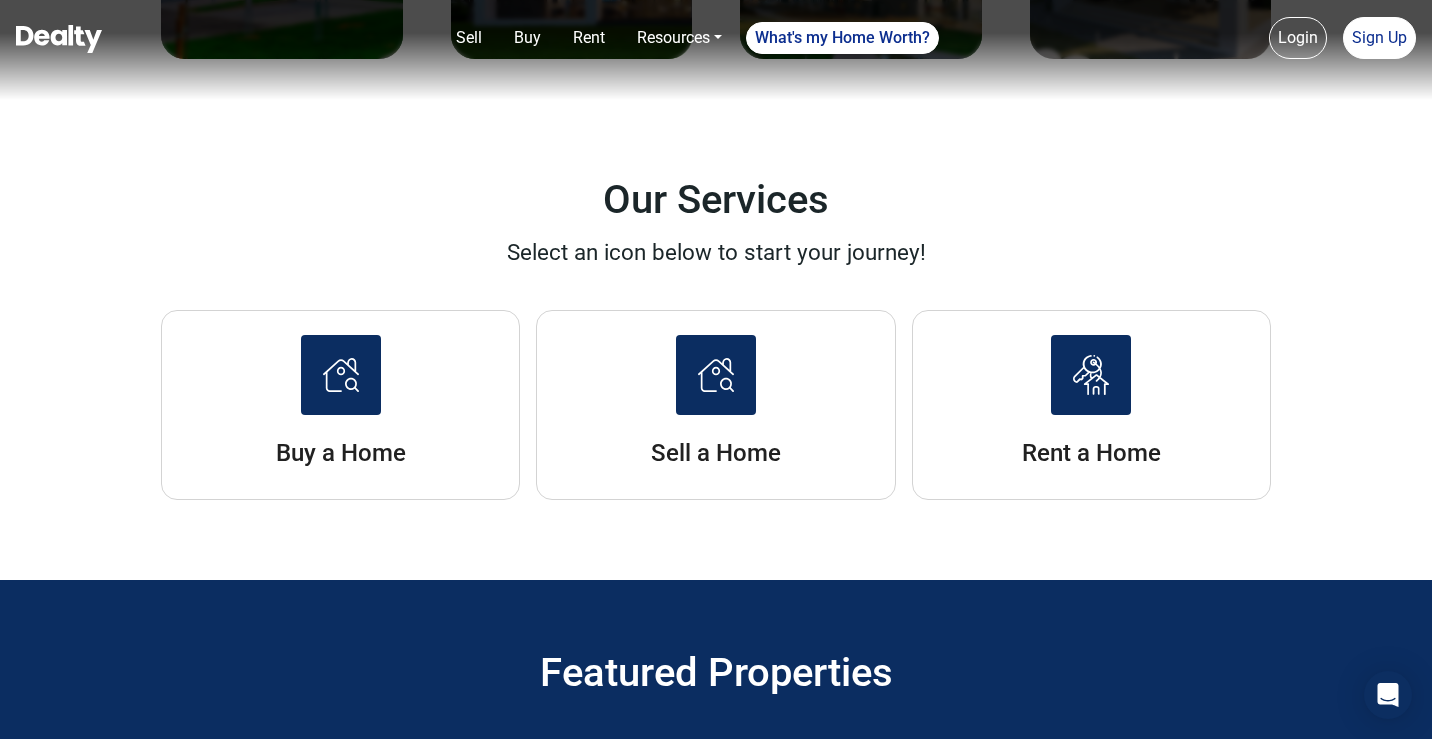 click on "Our Services Select an icon below to start your journey! Buy a Home Sell a Home Rent a Home" at bounding box center [716, 327] 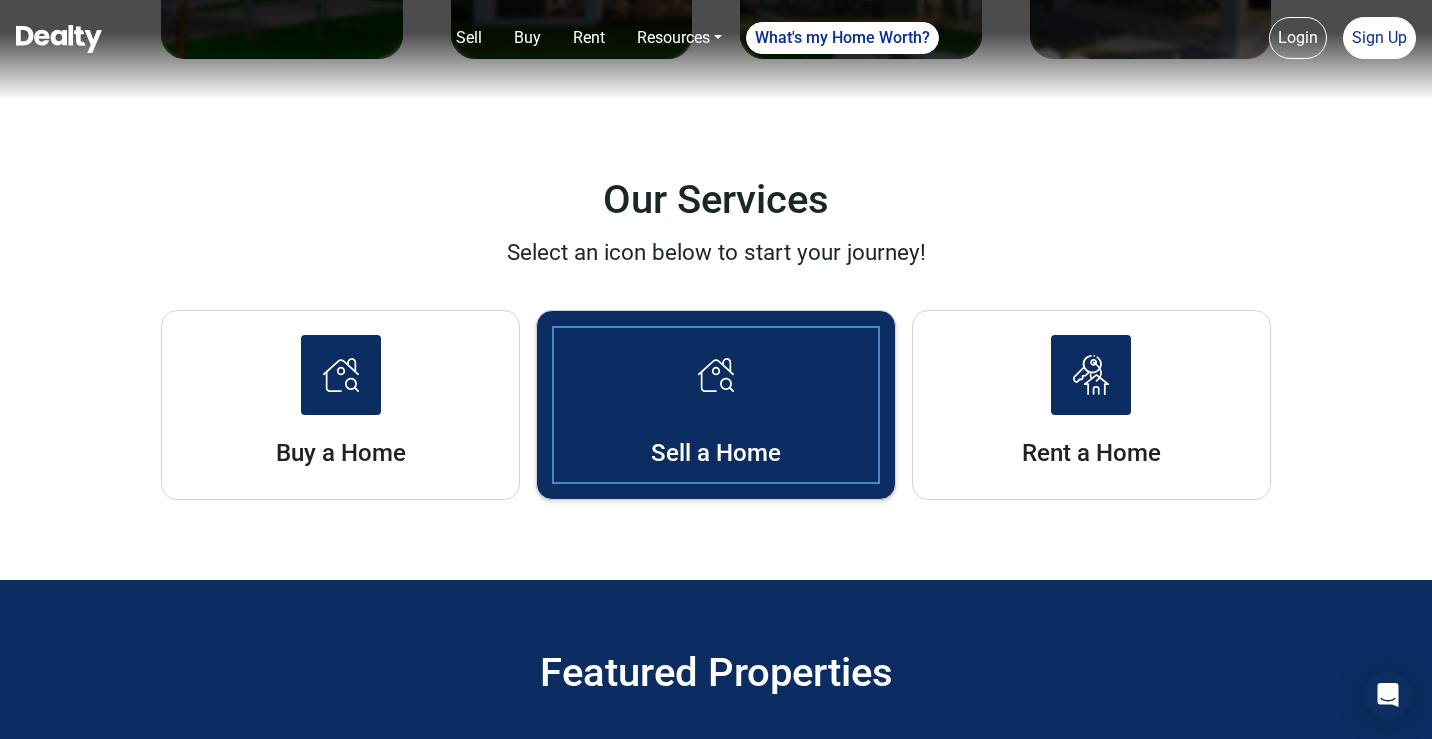 click on "Sell a Home" at bounding box center [715, 405] 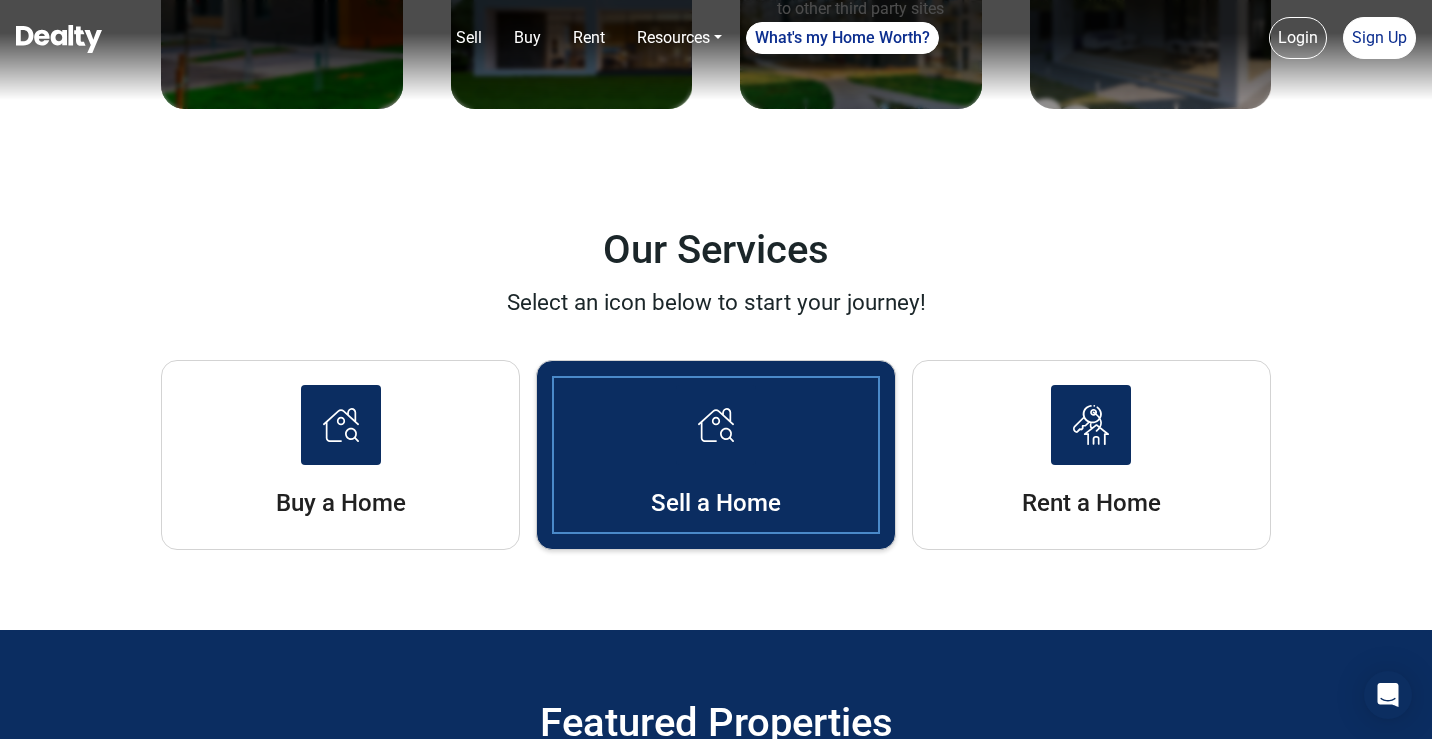 scroll, scrollTop: 2422, scrollLeft: 0, axis: vertical 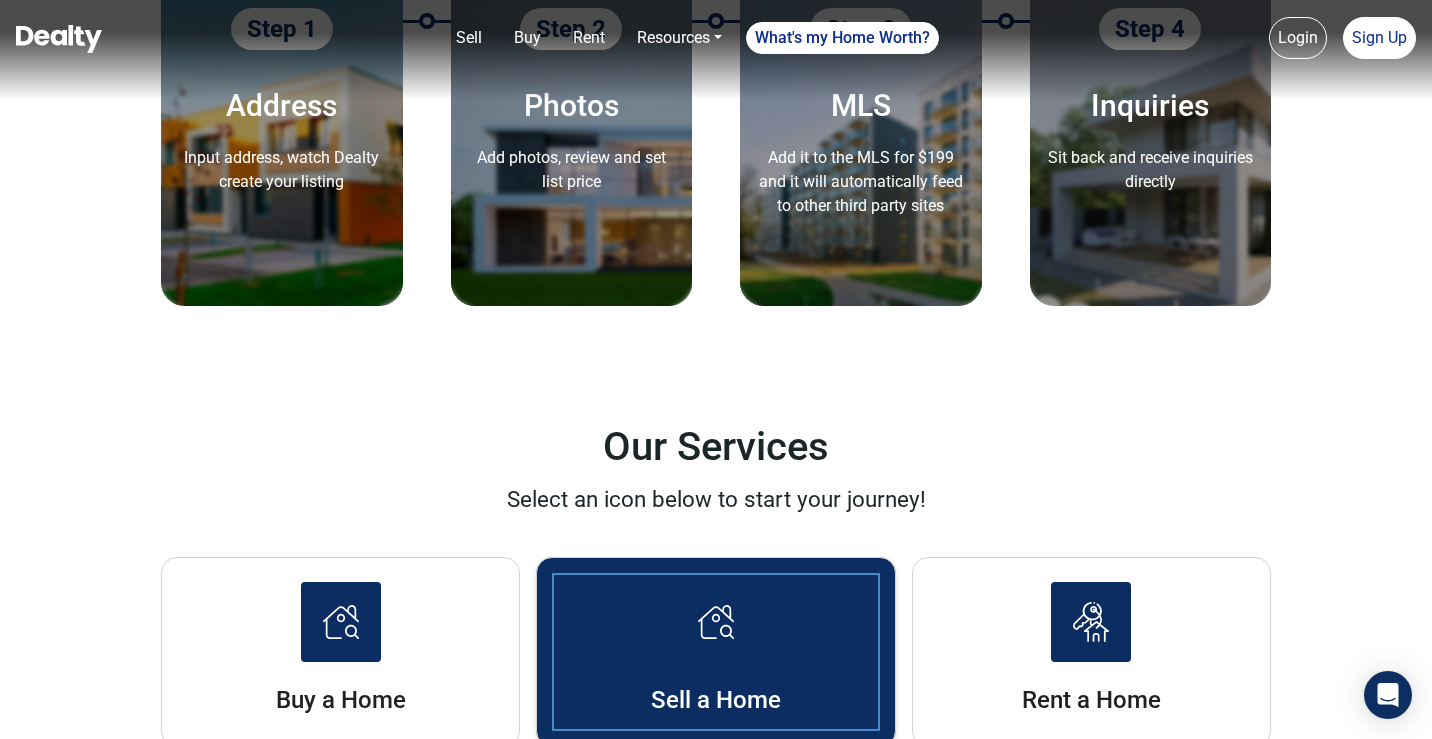click on "Sell a Home" at bounding box center (715, 652) 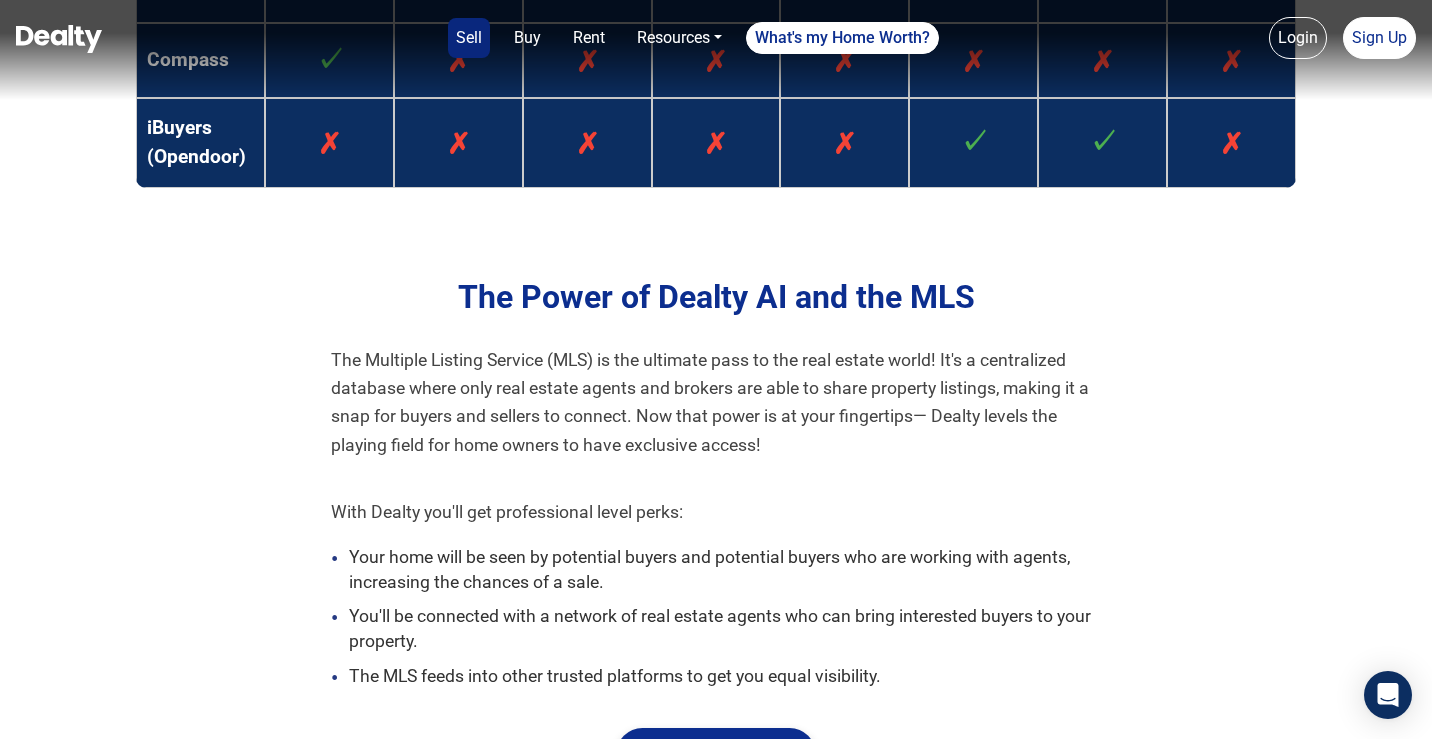 scroll, scrollTop: 2677, scrollLeft: 0, axis: vertical 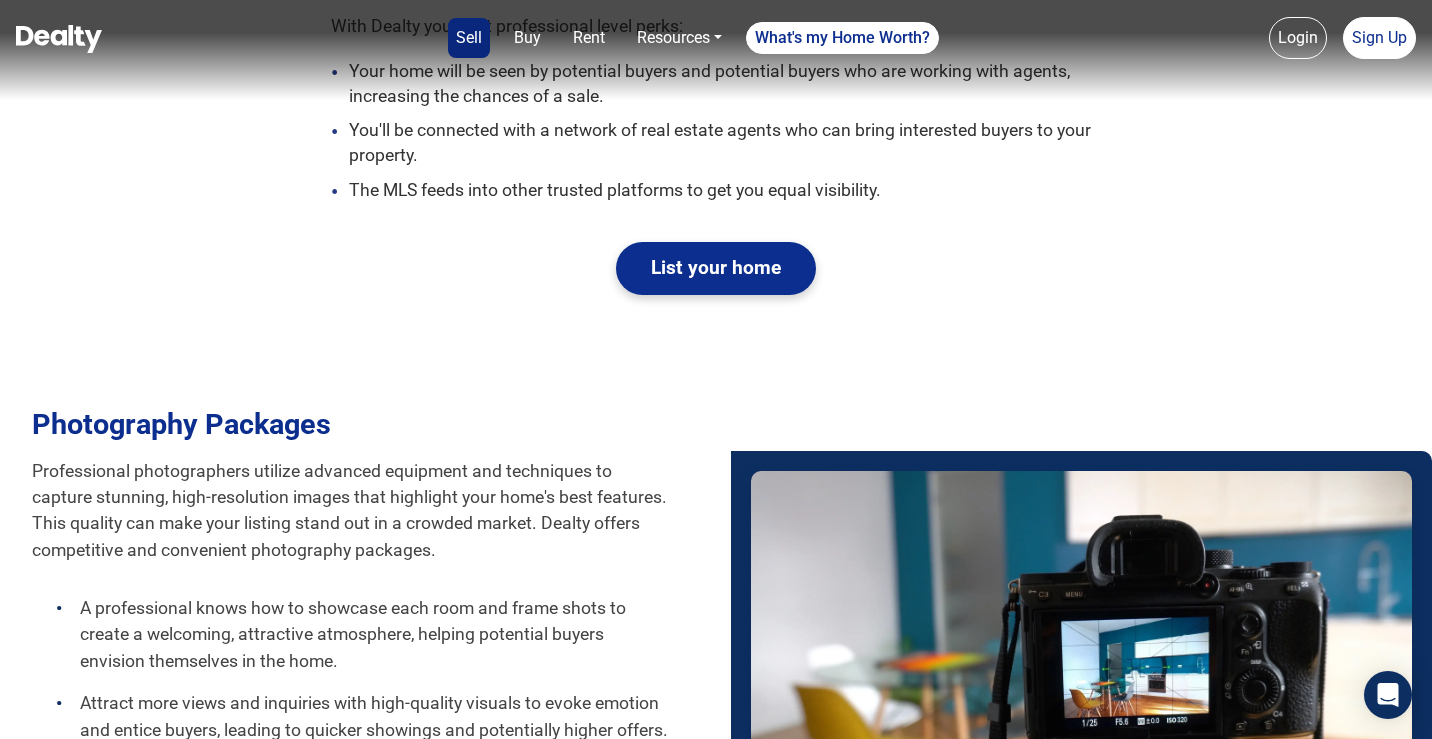 click at bounding box center [59, 39] 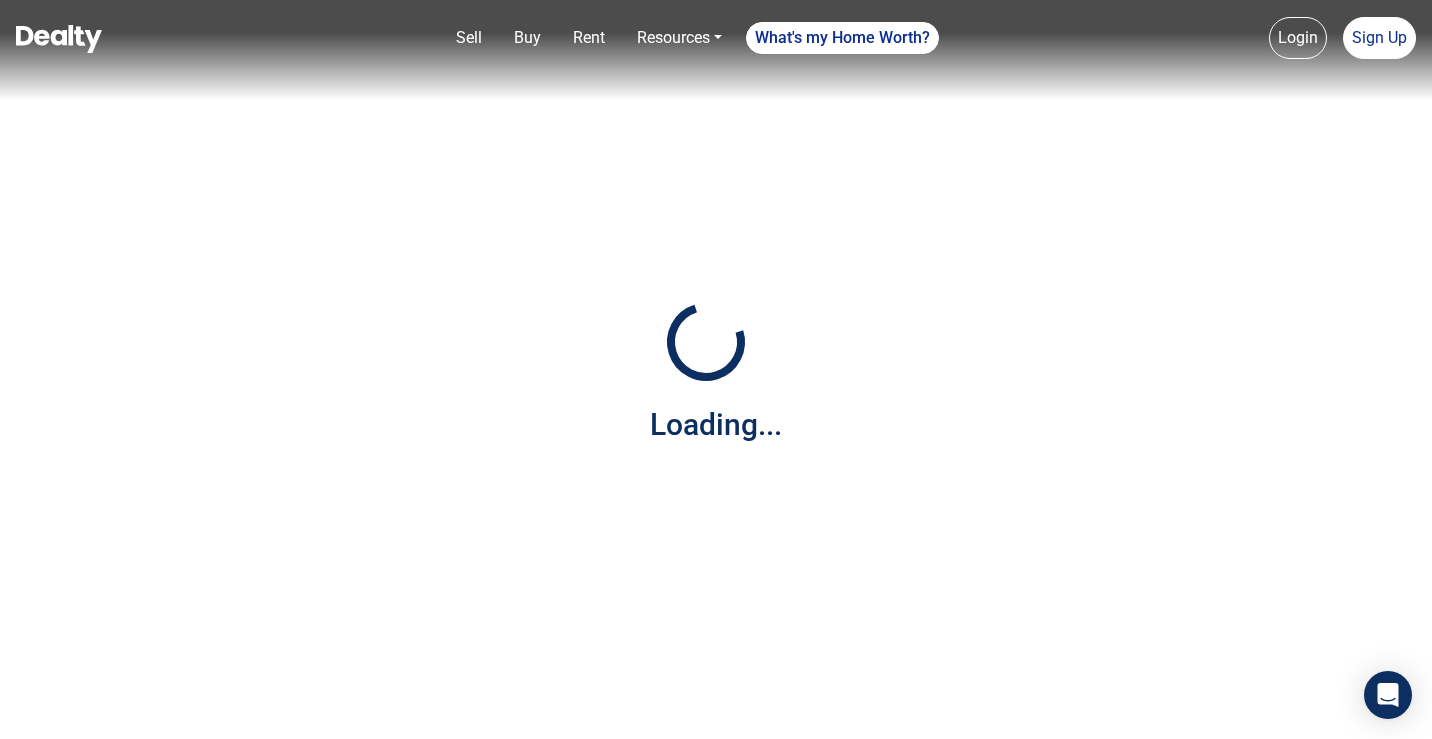 scroll, scrollTop: 0, scrollLeft: 0, axis: both 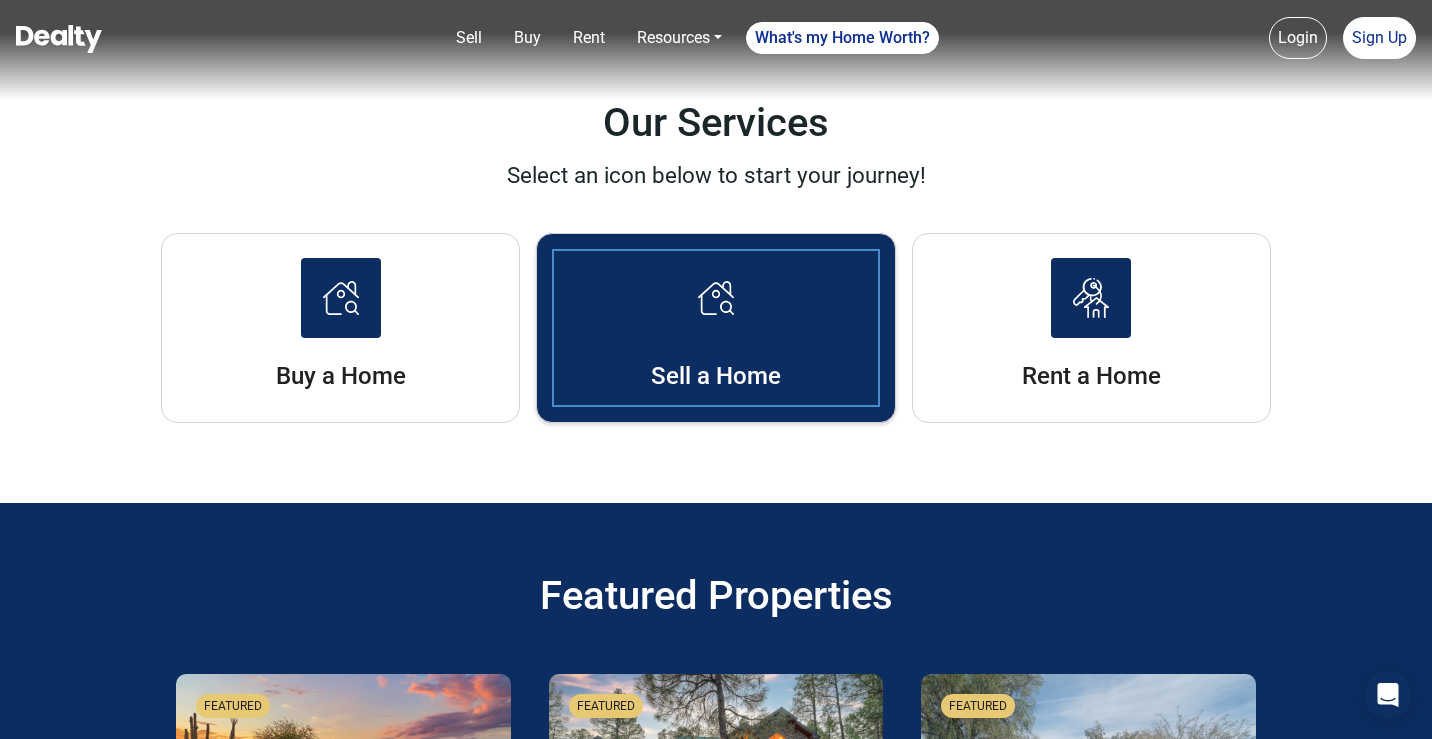 click at bounding box center [716, 298] 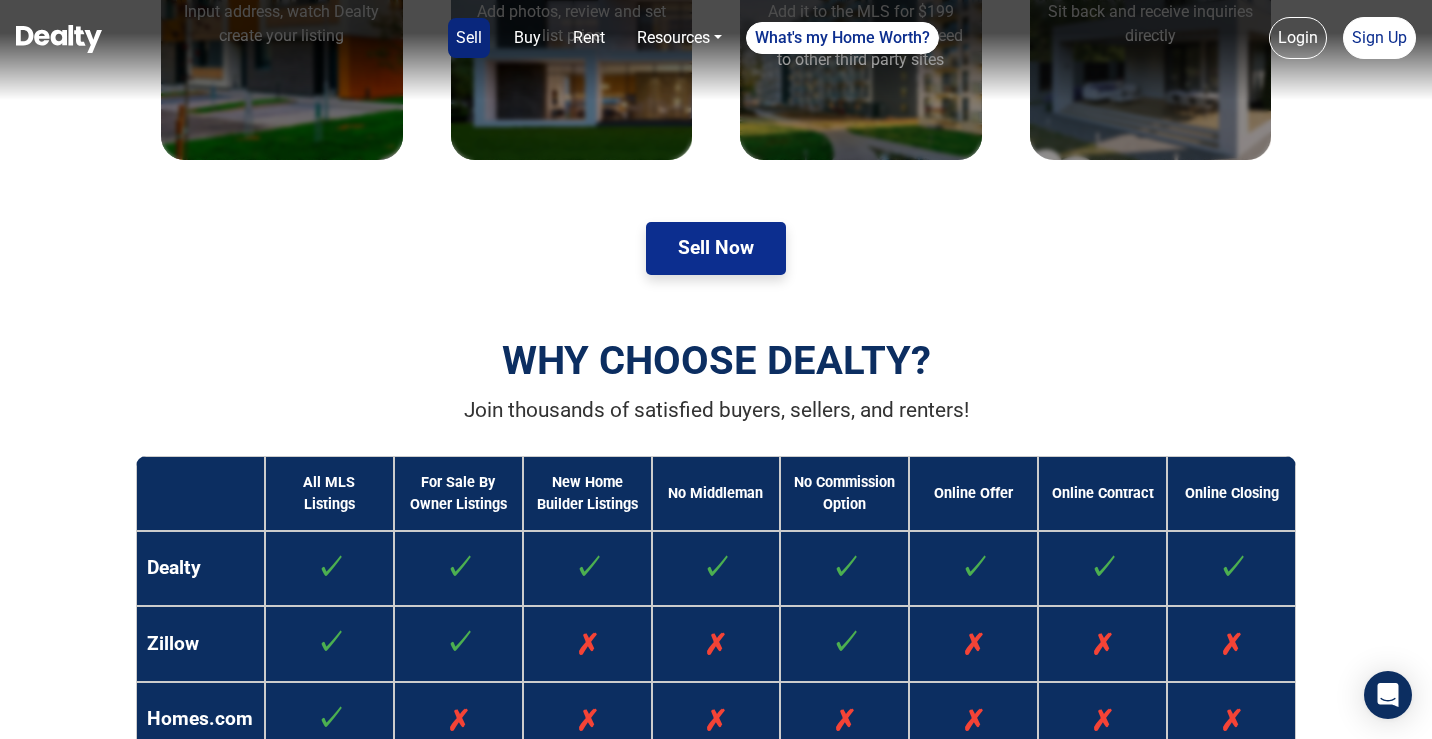 scroll, scrollTop: 1364, scrollLeft: 0, axis: vertical 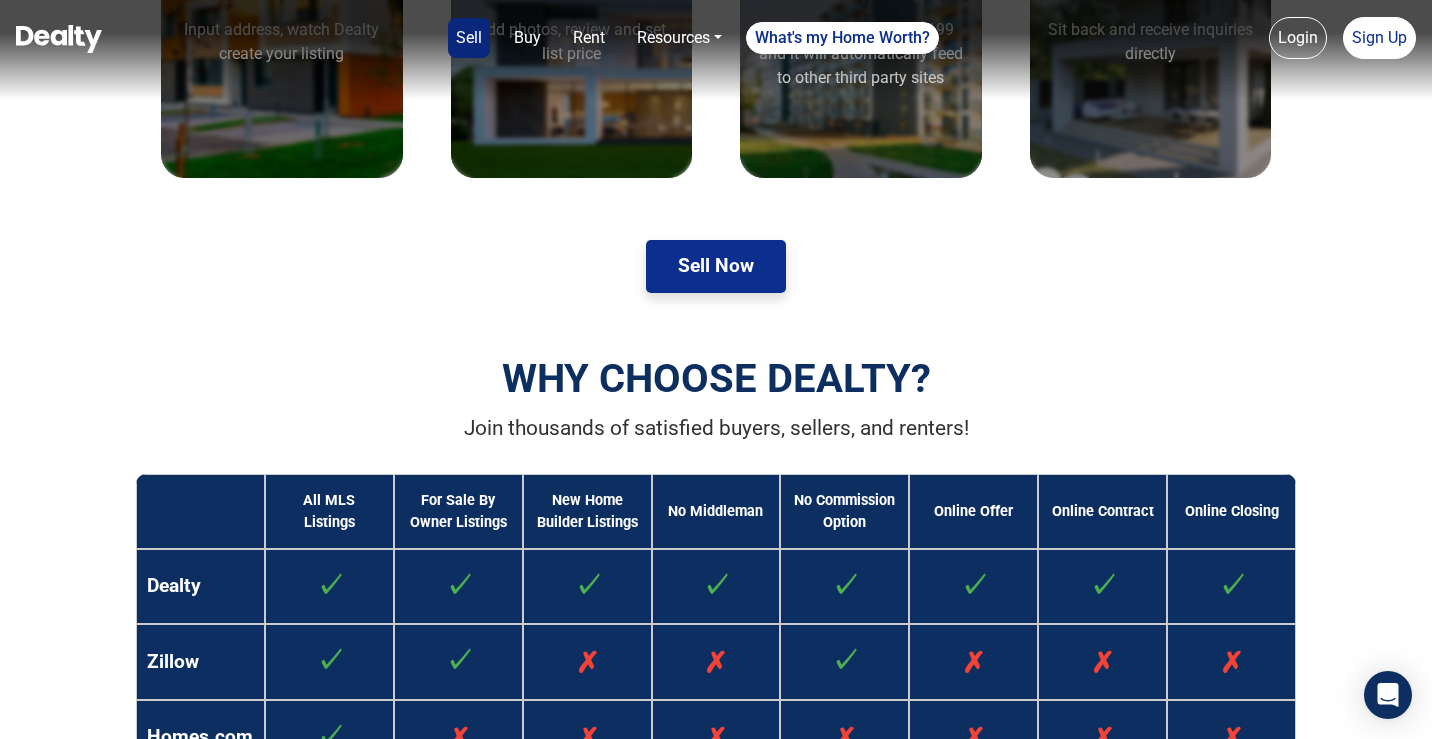 click on "Sell Now" at bounding box center (716, 266) 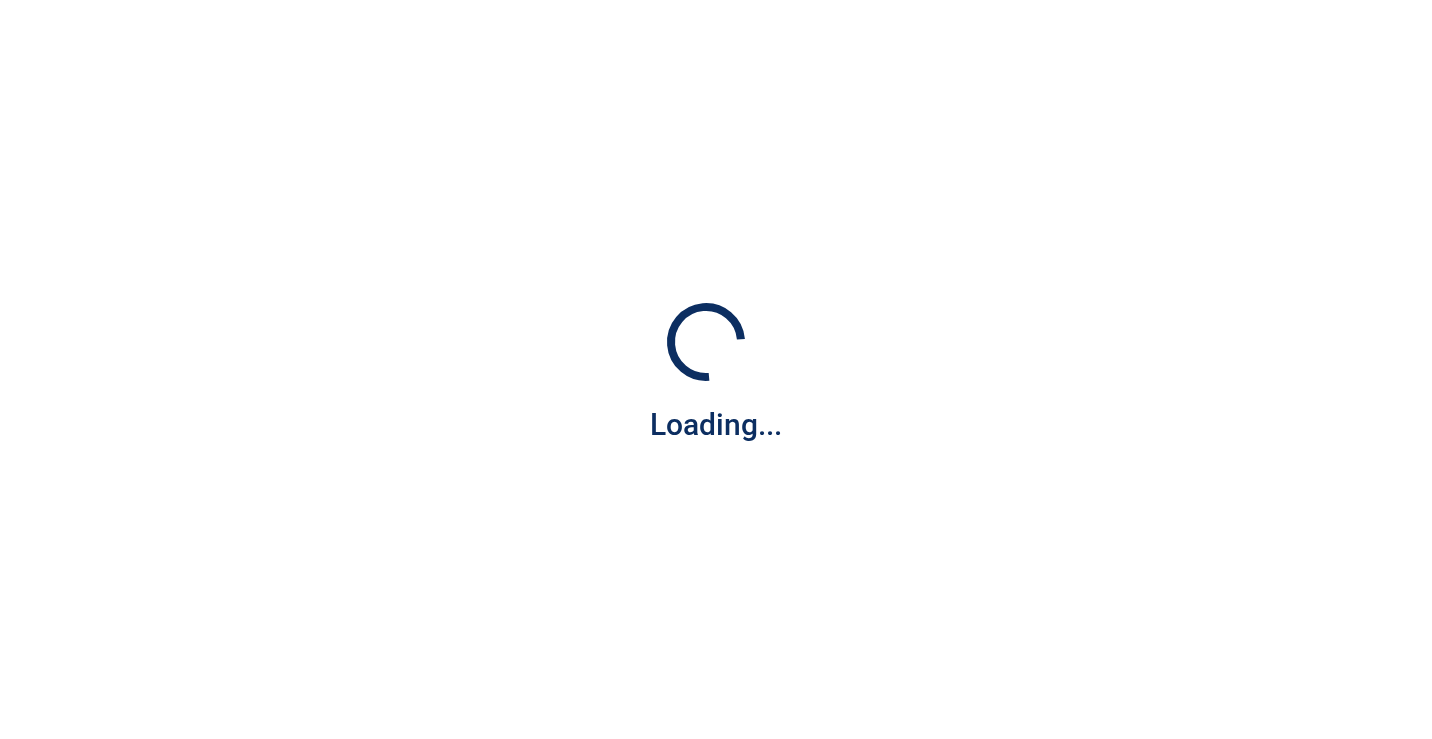 scroll, scrollTop: 0, scrollLeft: 0, axis: both 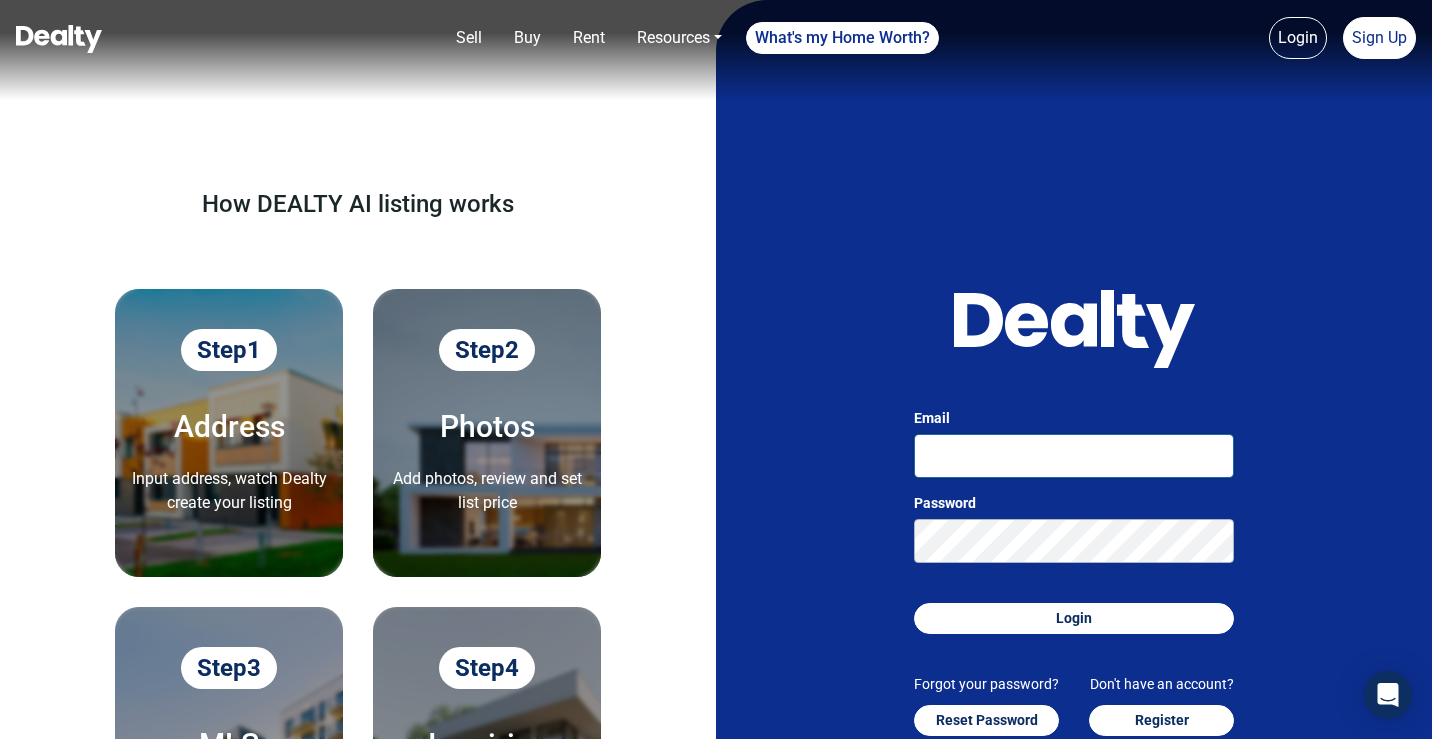click on "Email" at bounding box center (1074, 456) 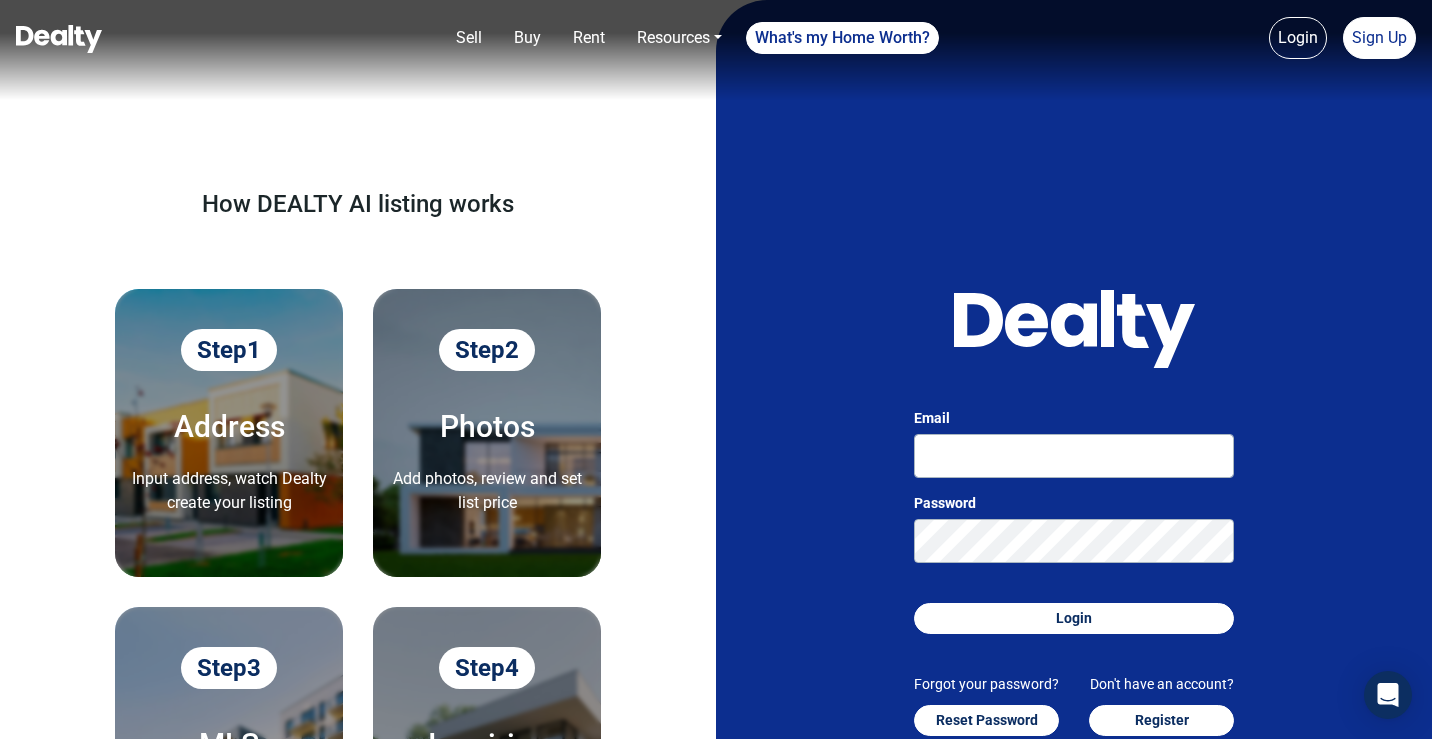 click 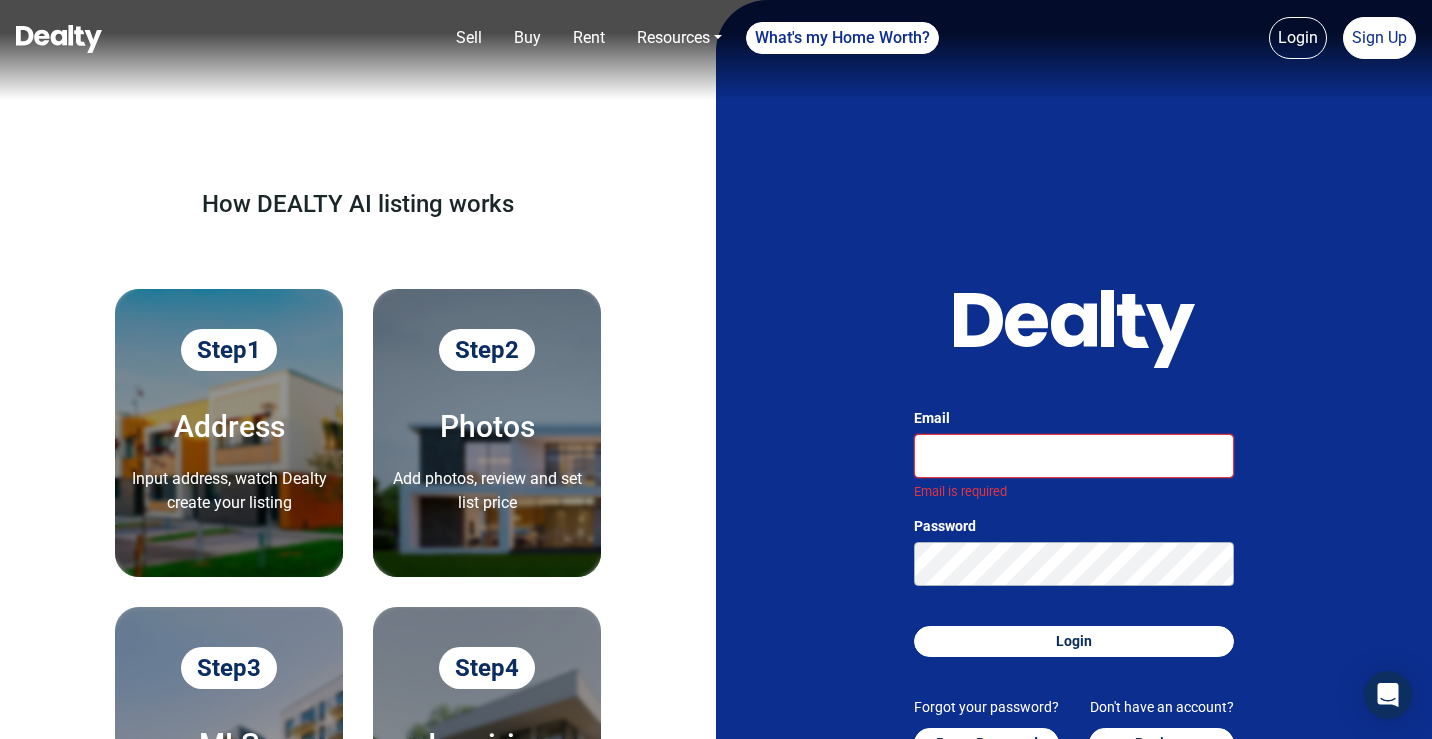 click on "Email" at bounding box center (1074, 456) 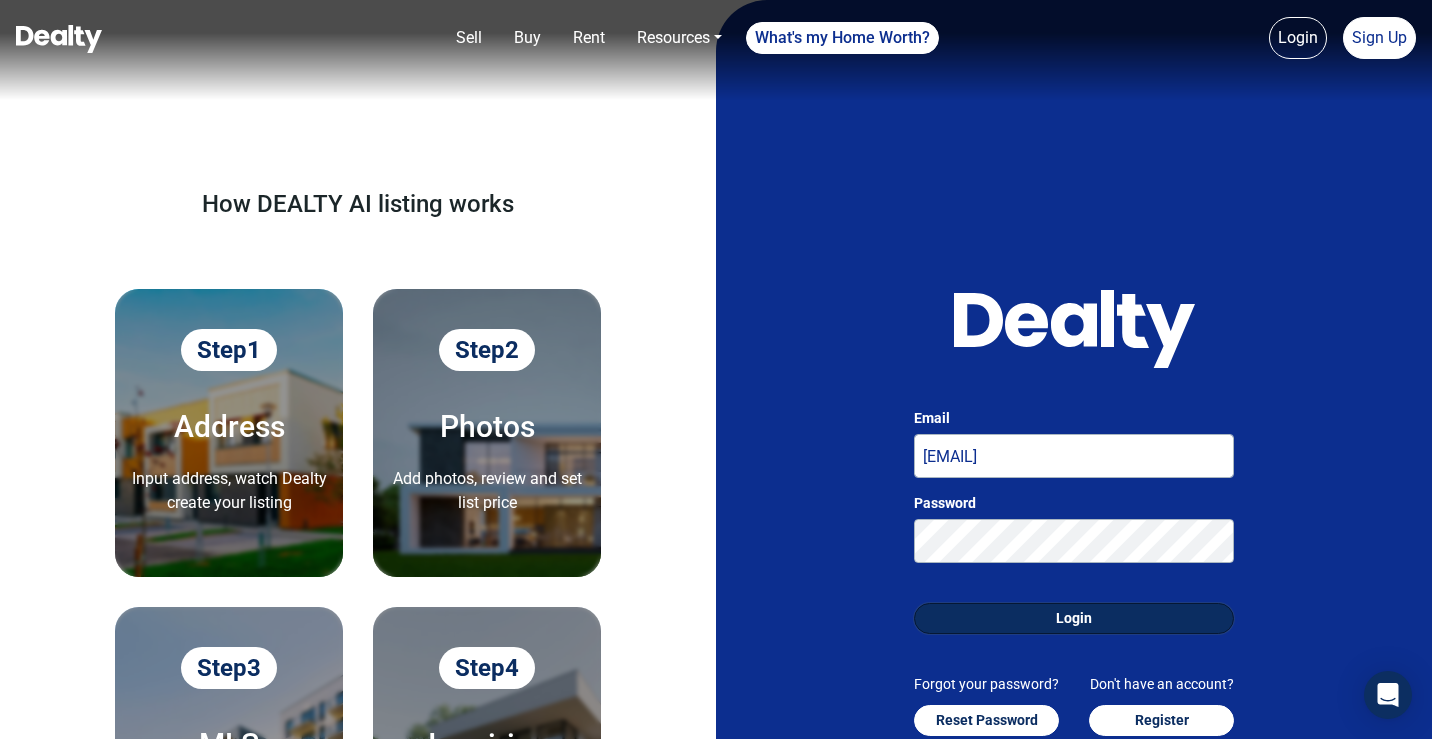 click on "Login" at bounding box center (1074, 618) 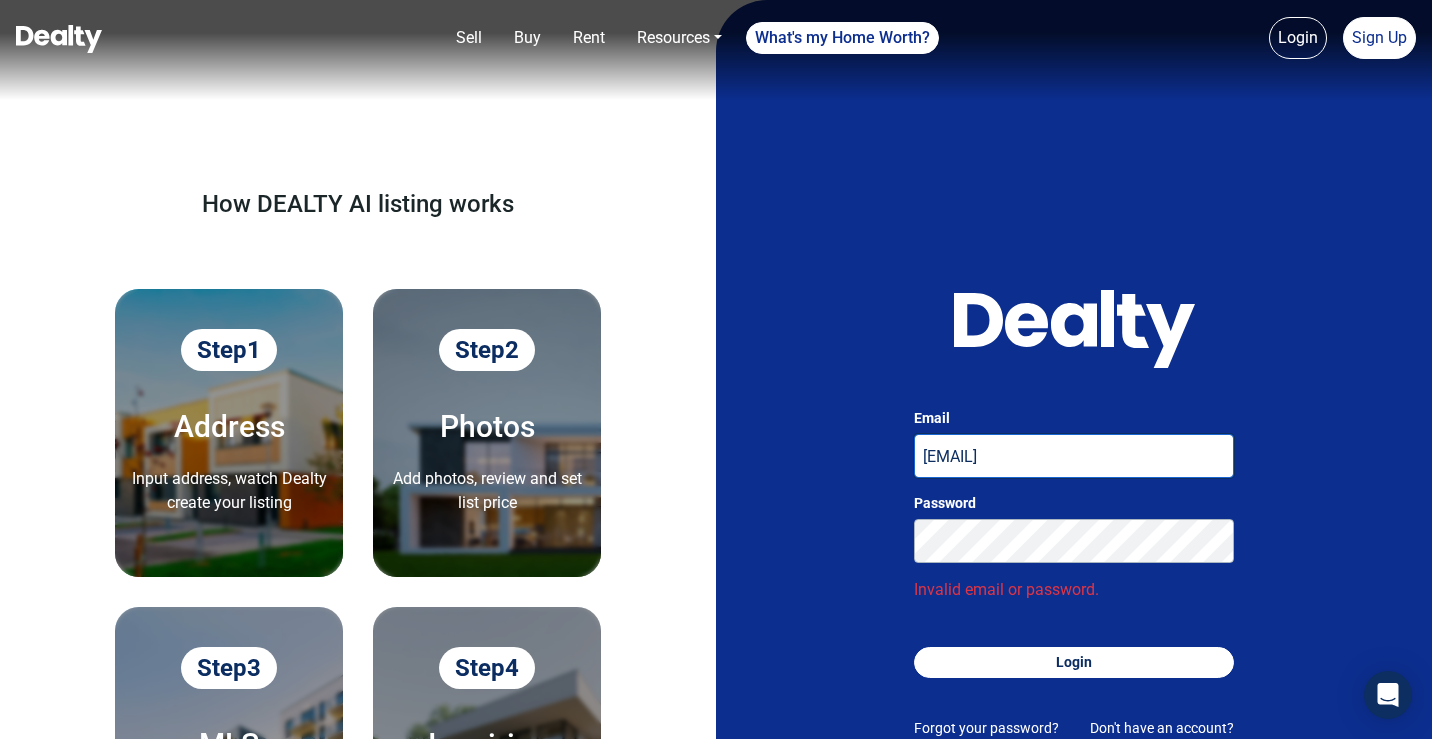 click on "suryaprakash+1@getcarnera.com" at bounding box center (1074, 456) 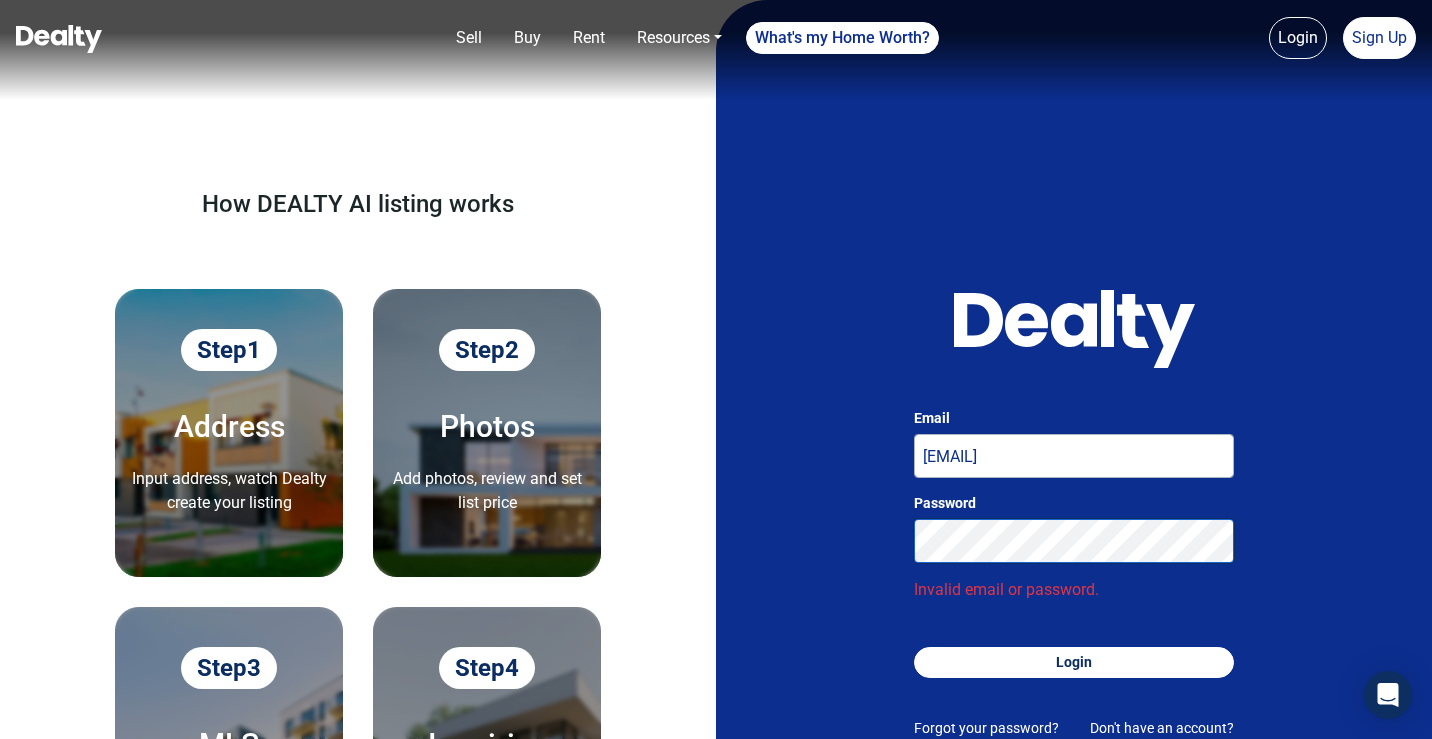 click on "Email suryaprakash+30@getcarnera.com Password Invalid email or password. Login Forgot your password?   Reset Password Don't have an account?   Register" at bounding box center (1074, 544) 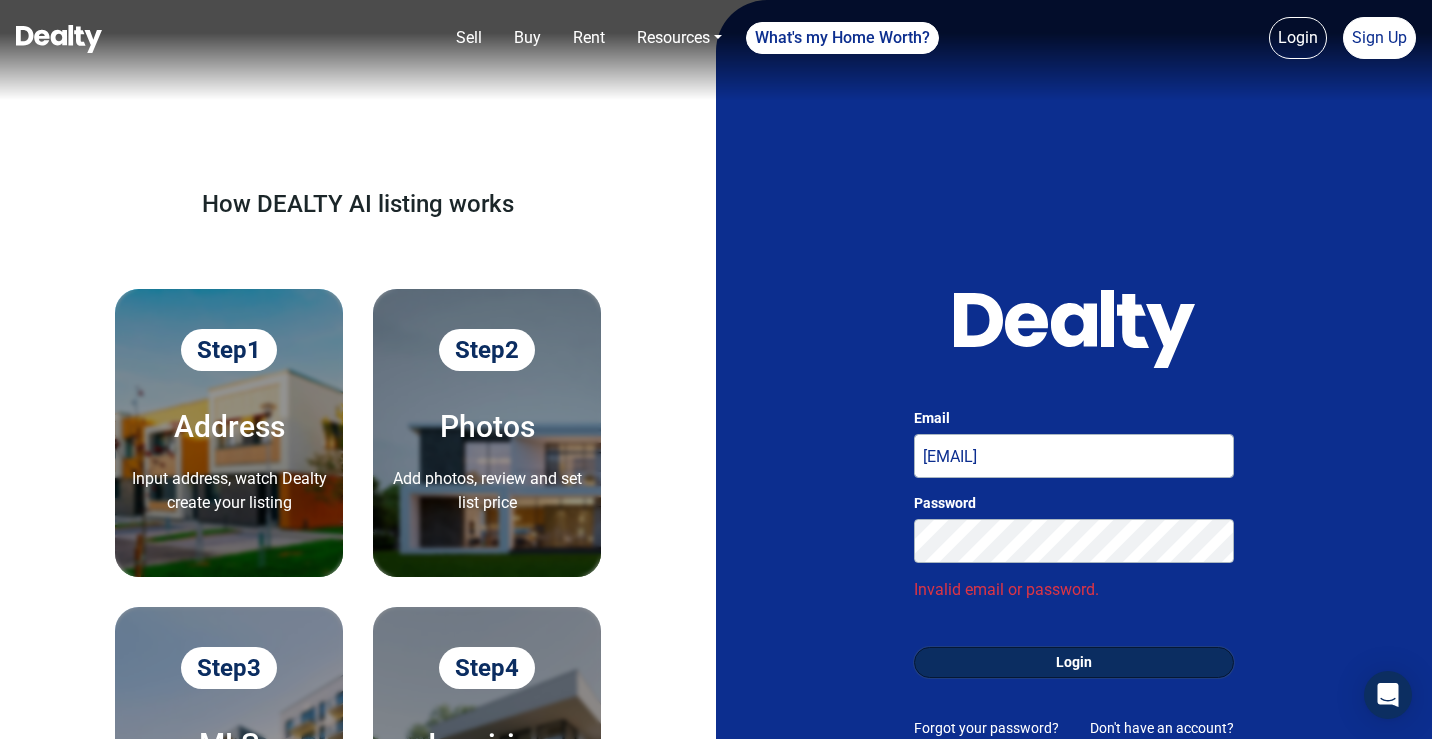 click on "Login" at bounding box center [1074, 662] 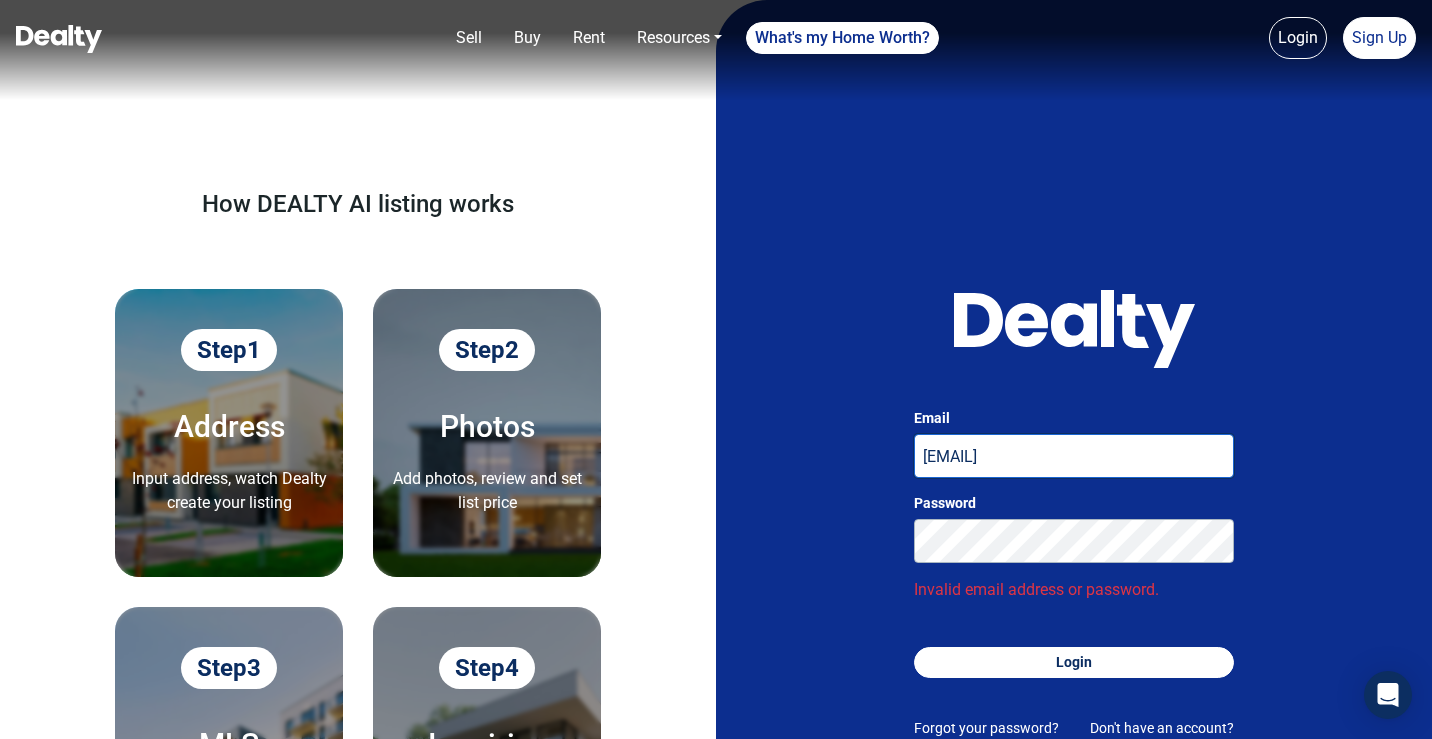 drag, startPoint x: 1184, startPoint y: 454, endPoint x: 911, endPoint y: 457, distance: 273.01648 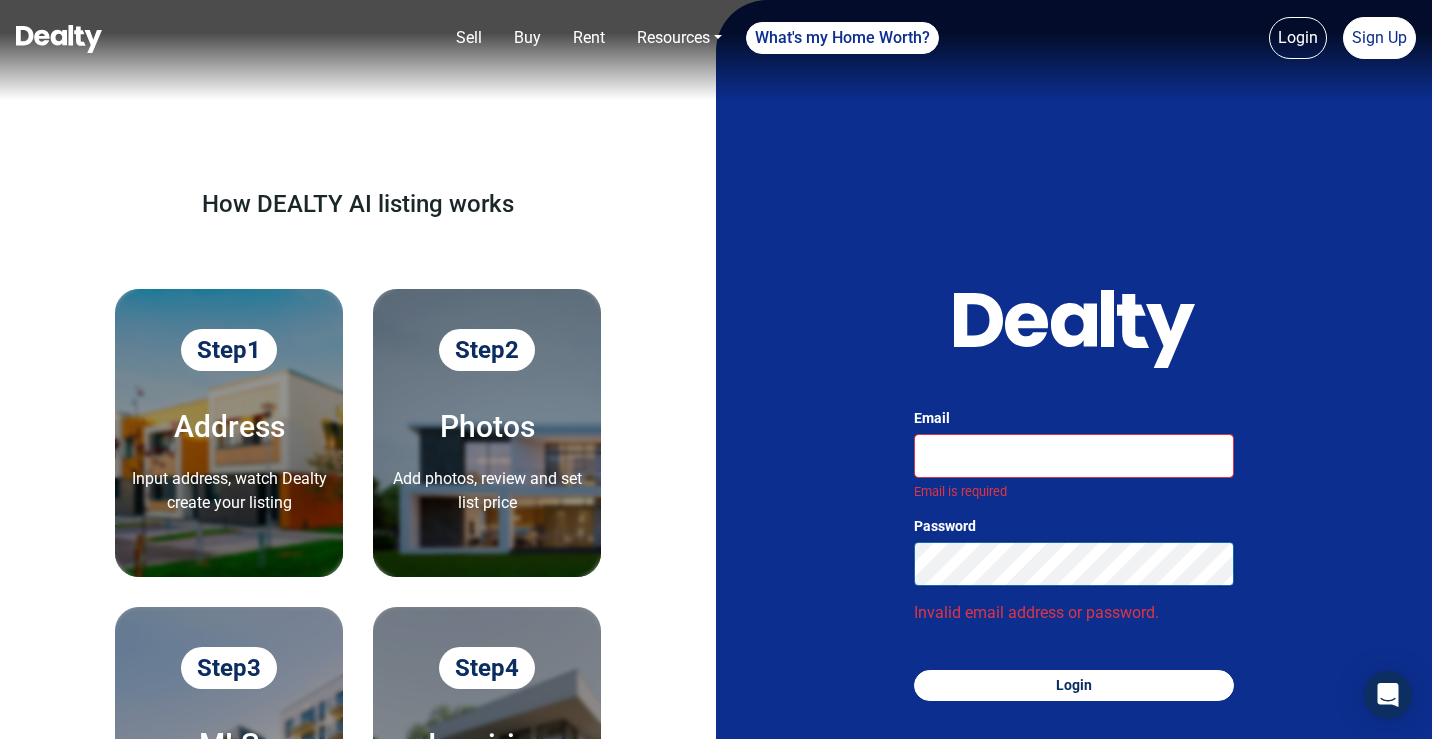 click on "Email Email is required Password Invalid email address or password. Login Forgot your password?   Reset Password Don't have an account?   Register" at bounding box center [1074, 496] 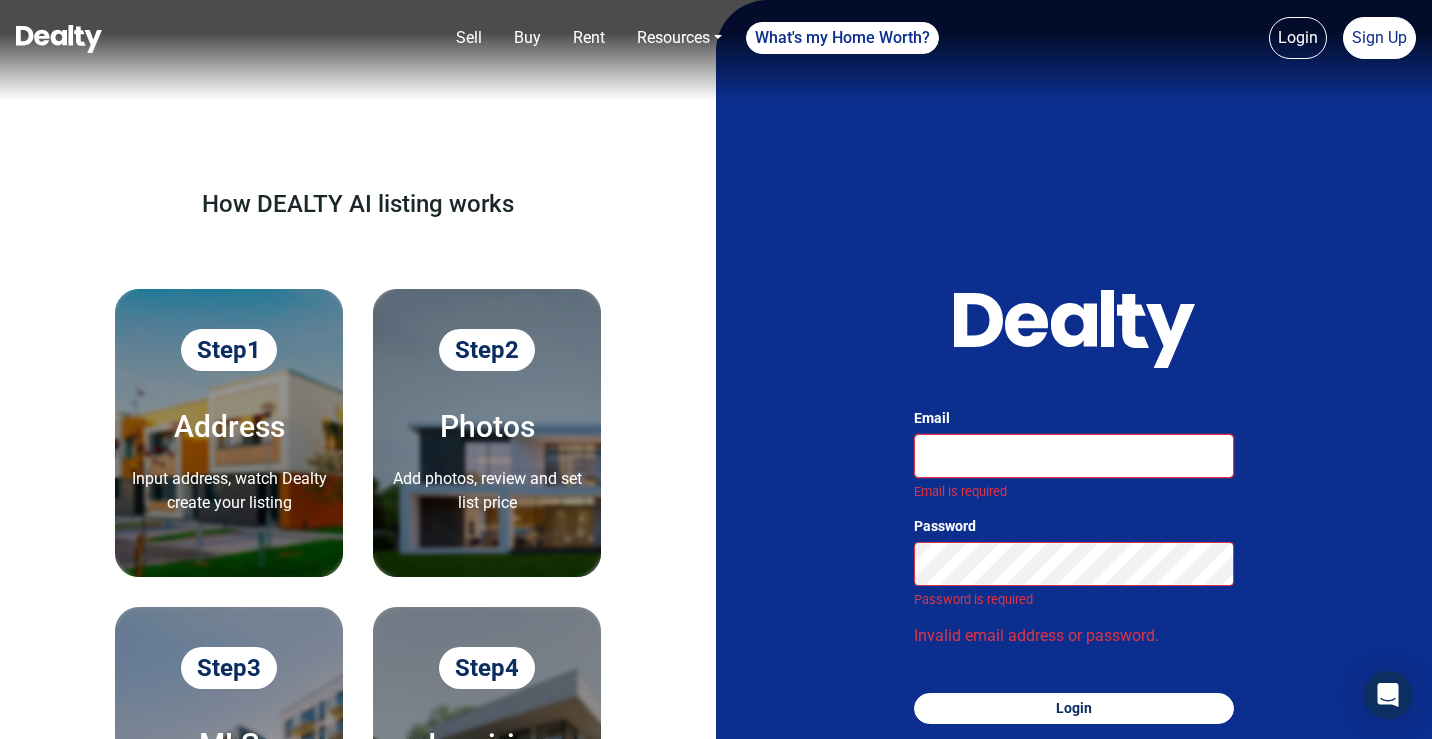 click on "Email" at bounding box center [1074, 456] 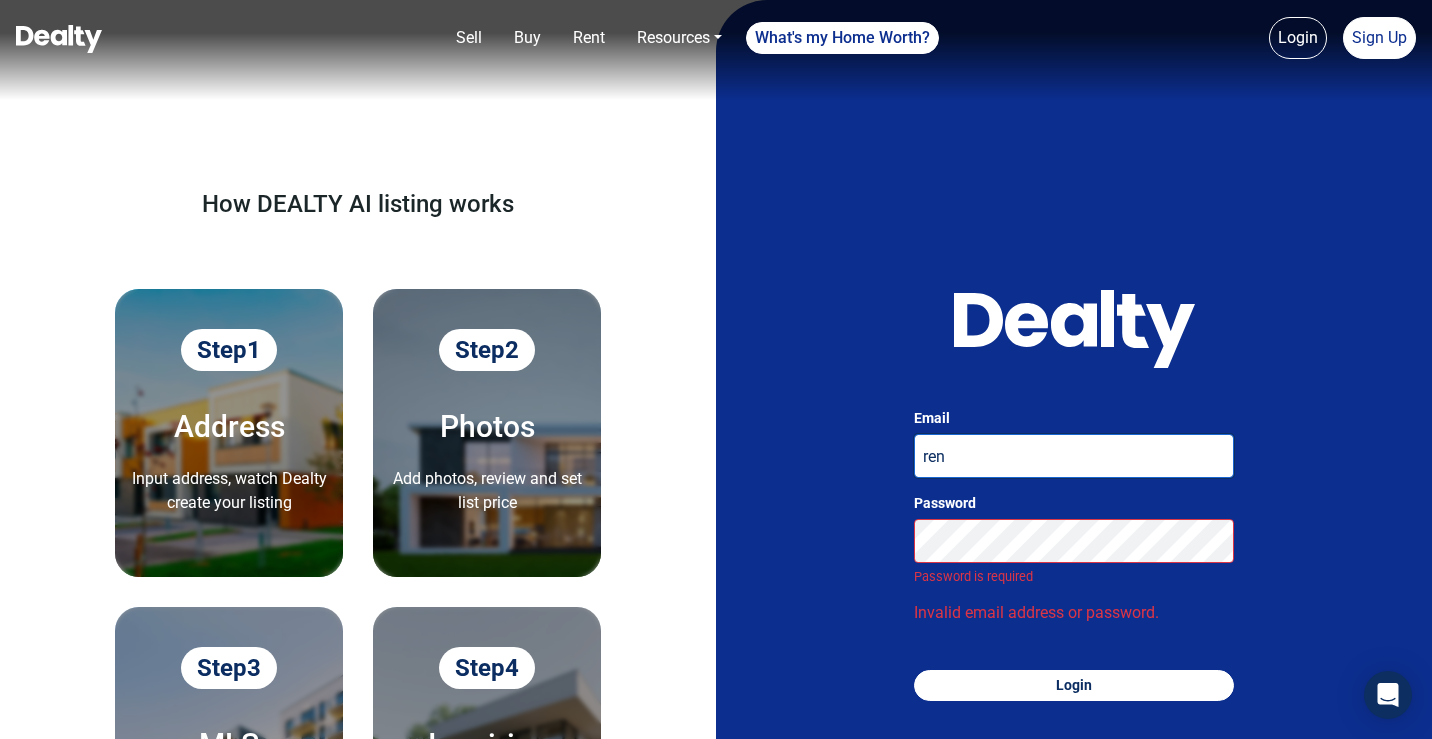 type on "renee@yourdealty.com" 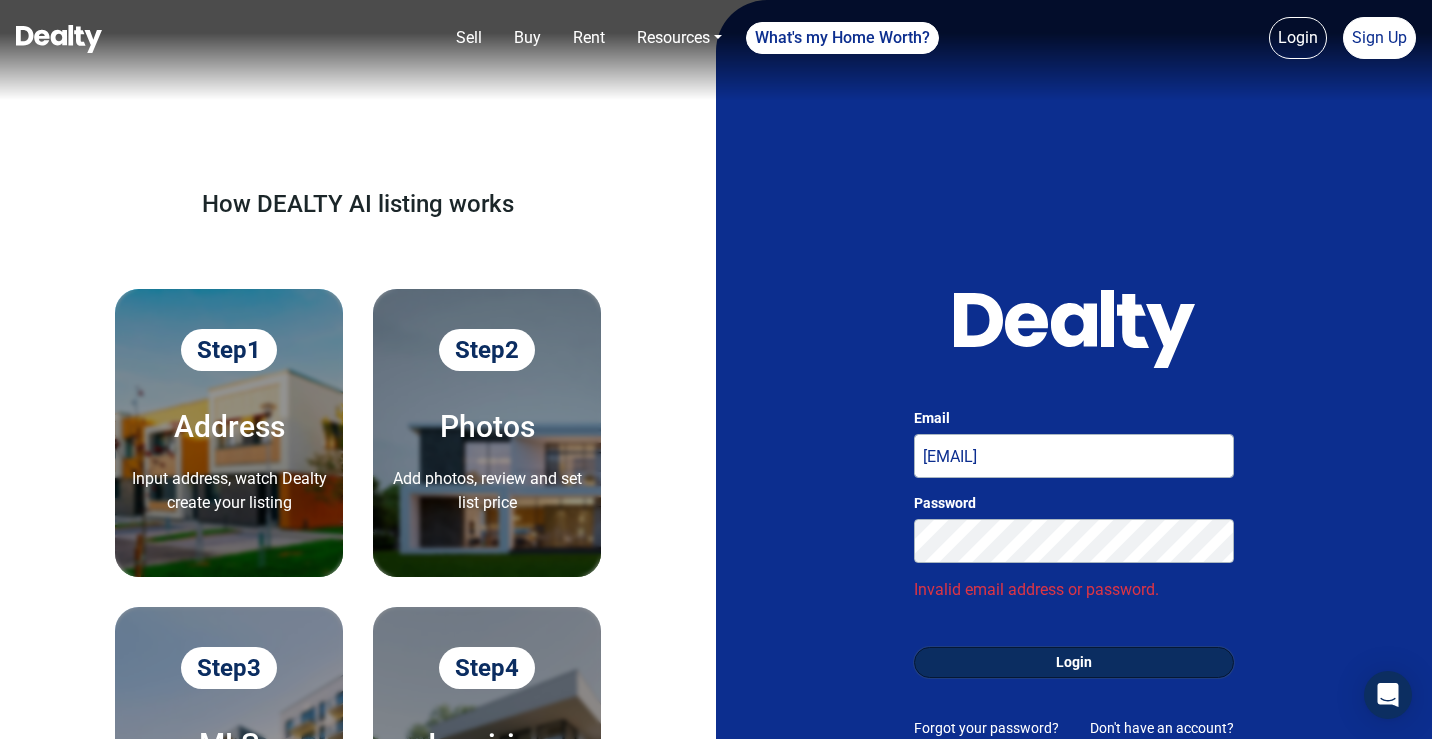 click on "Login" at bounding box center [1074, 662] 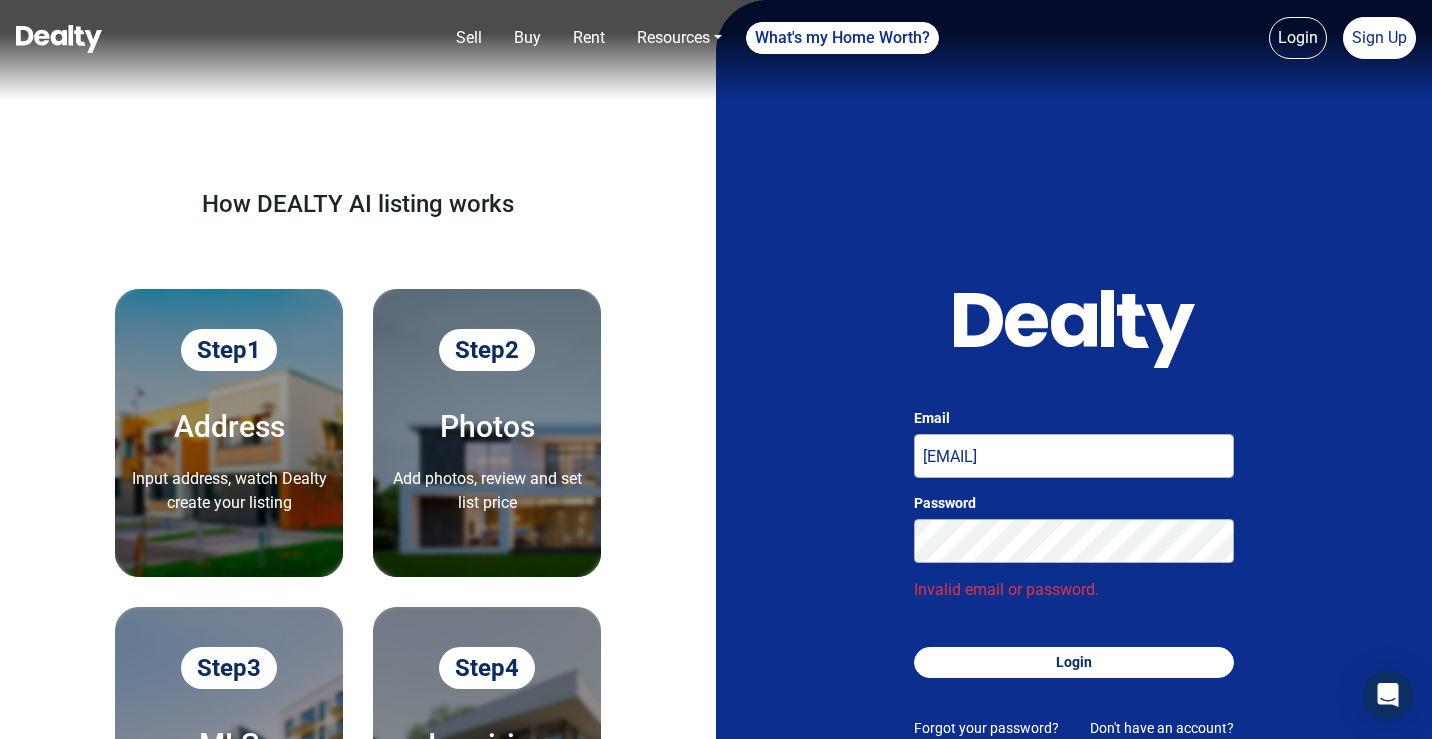 click at bounding box center (59, 39) 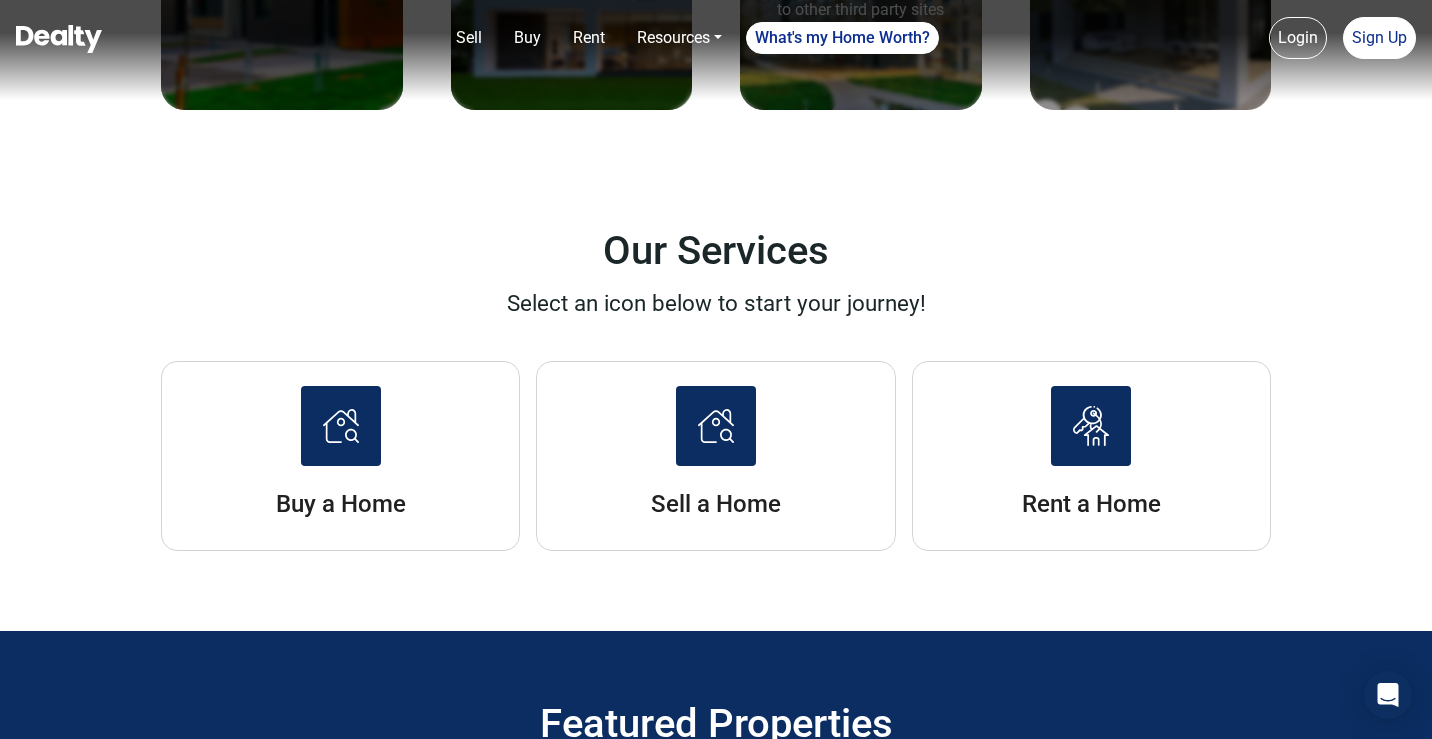 scroll, scrollTop: 2685, scrollLeft: 0, axis: vertical 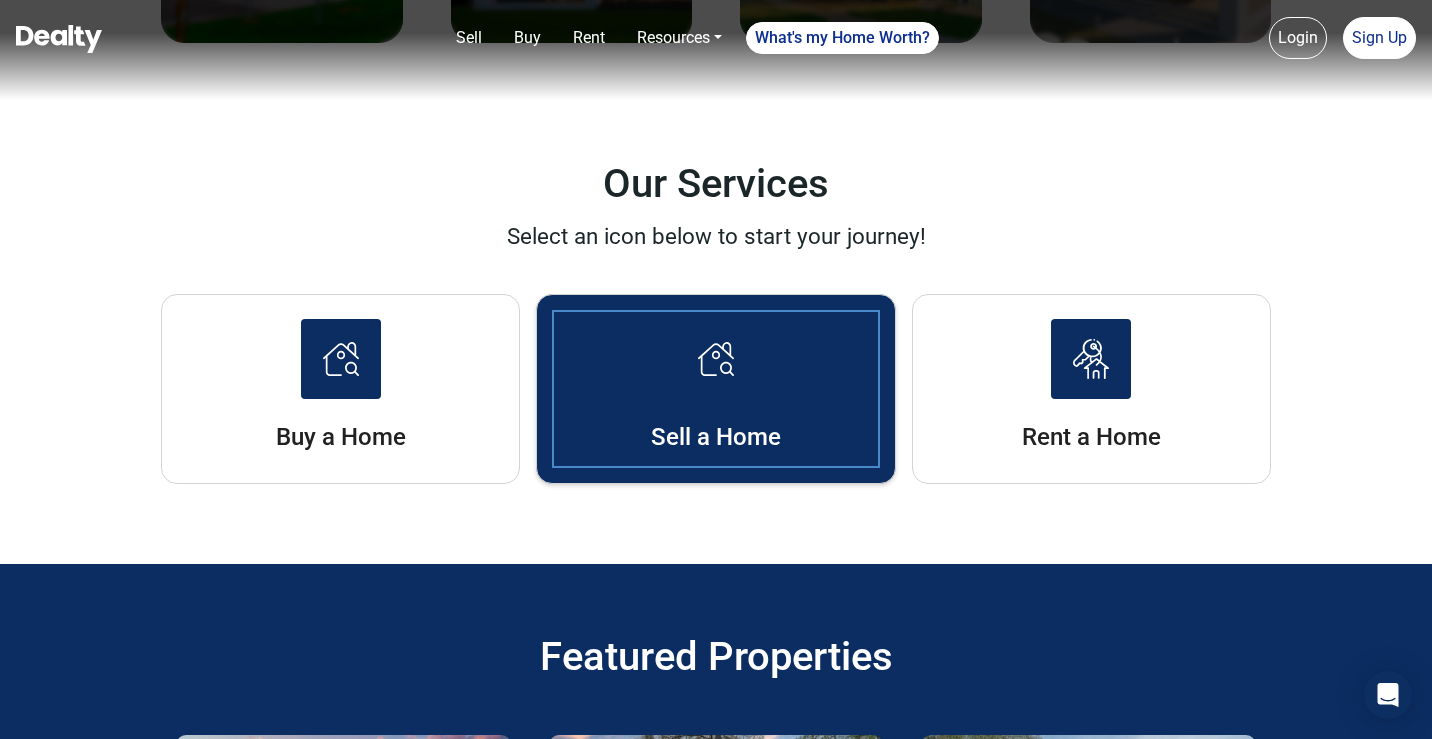 click at bounding box center (716, 359) 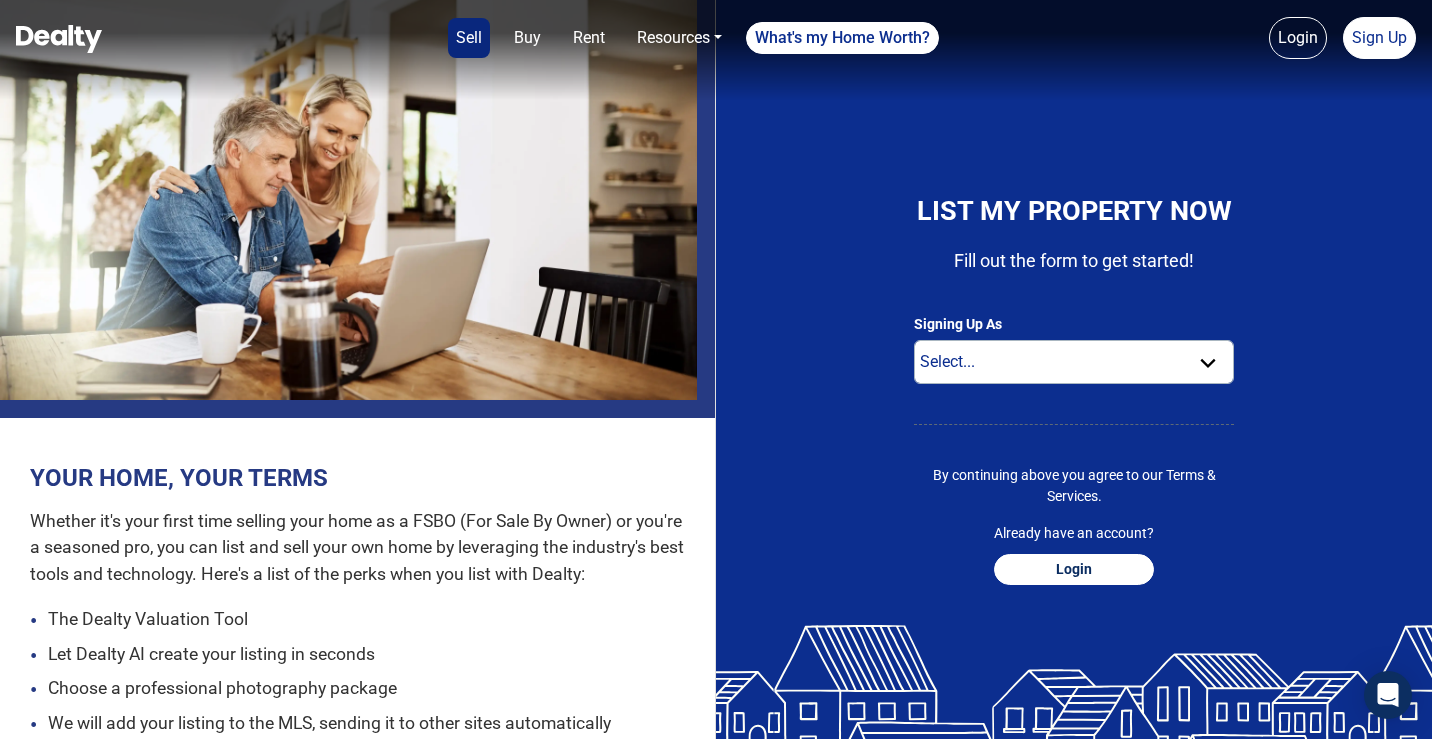 scroll, scrollTop: 0, scrollLeft: 0, axis: both 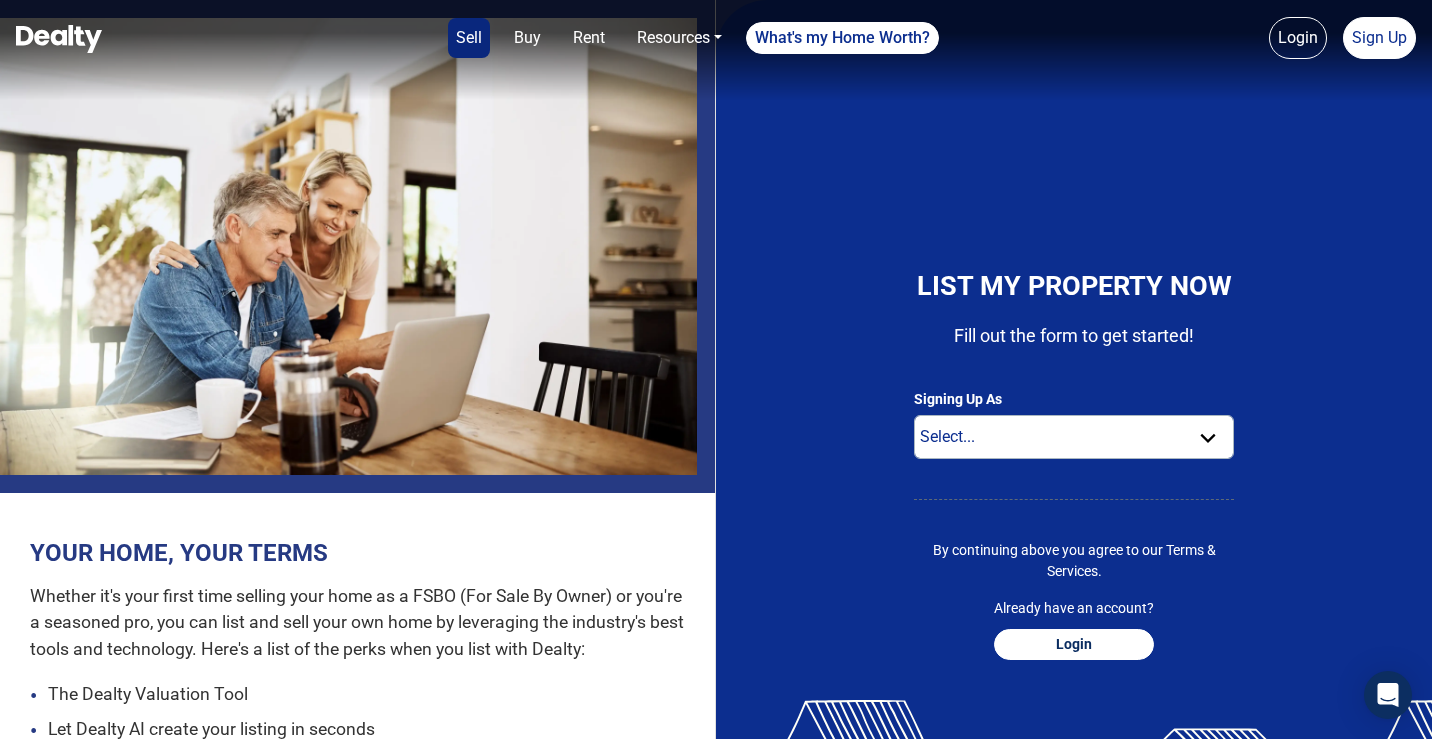 click on "YOUR HOME, YOUR TERMS" at bounding box center (357, 553) 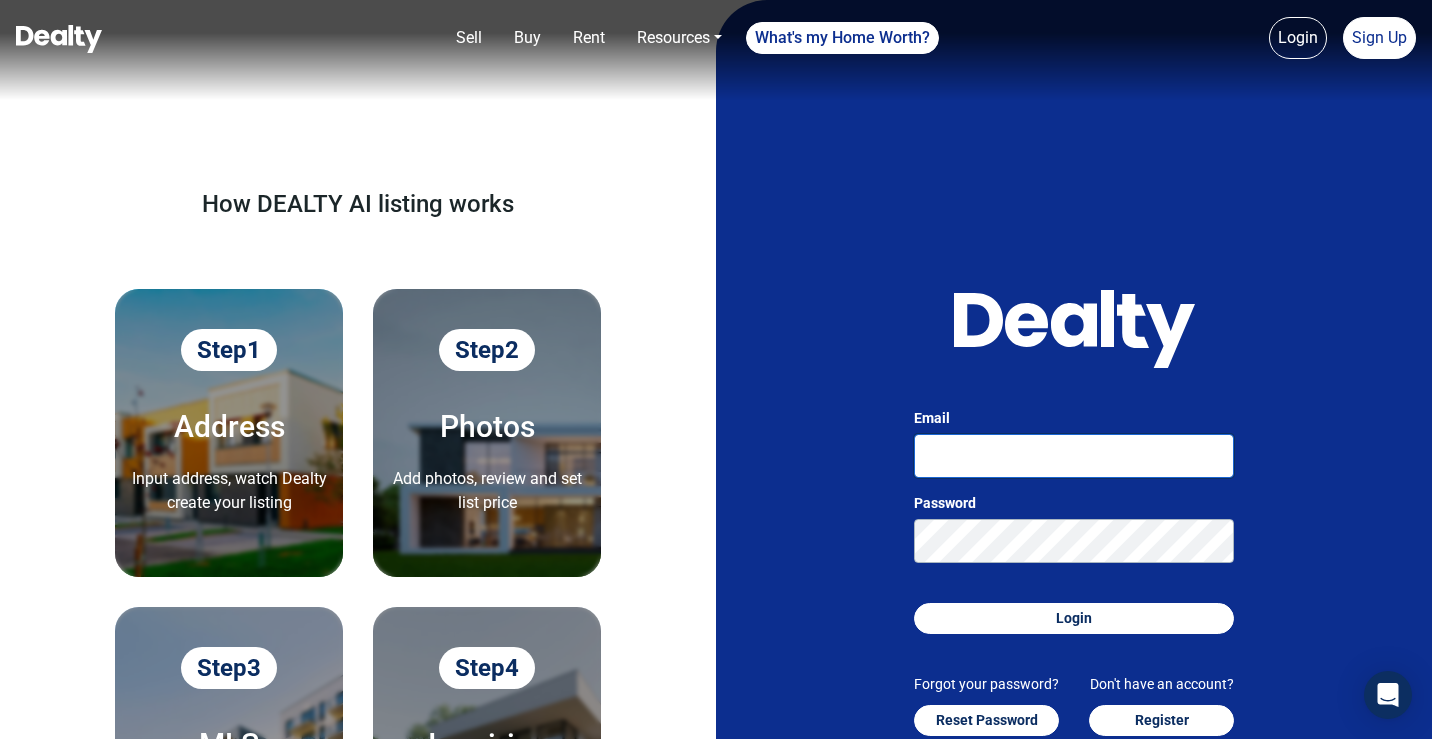 click on "Email" at bounding box center [1074, 456] 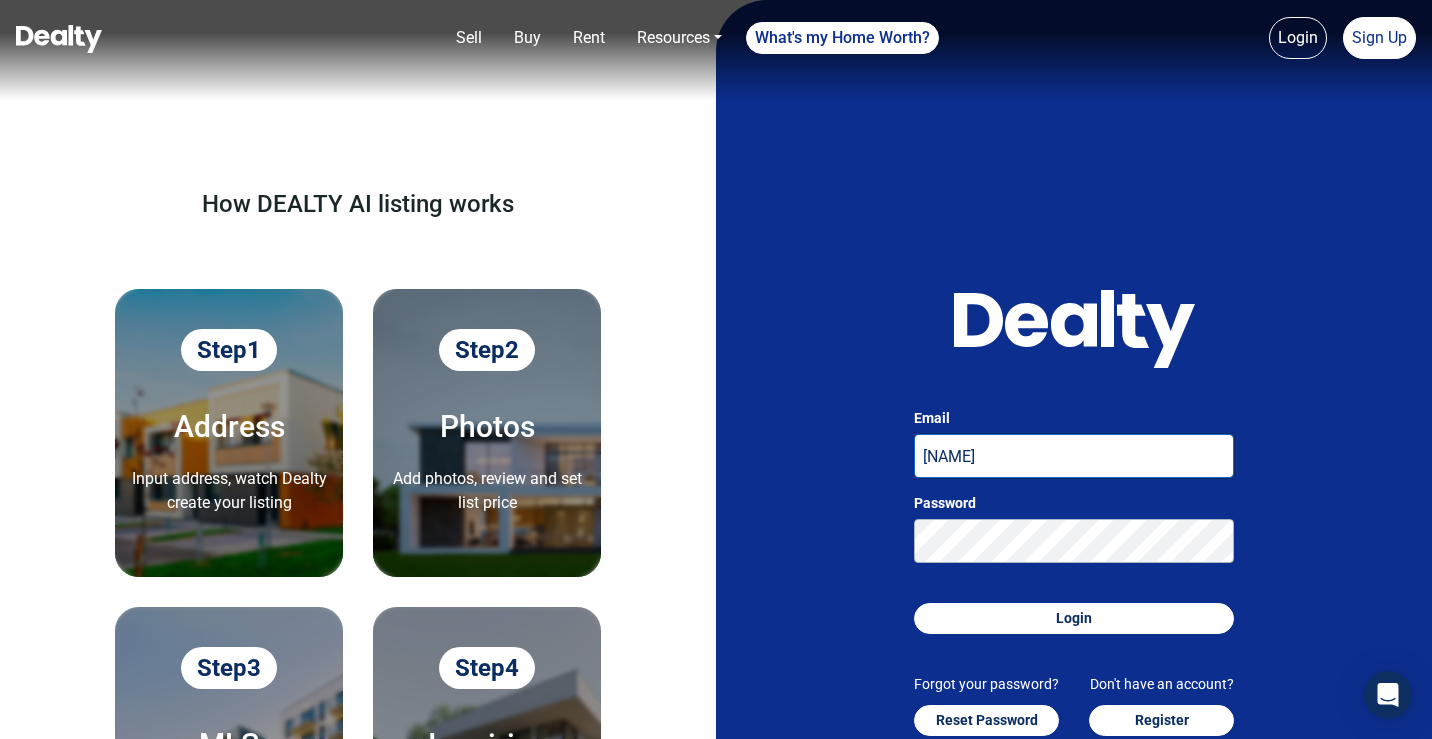 type on "suryaprakash+30@getcarnera.com" 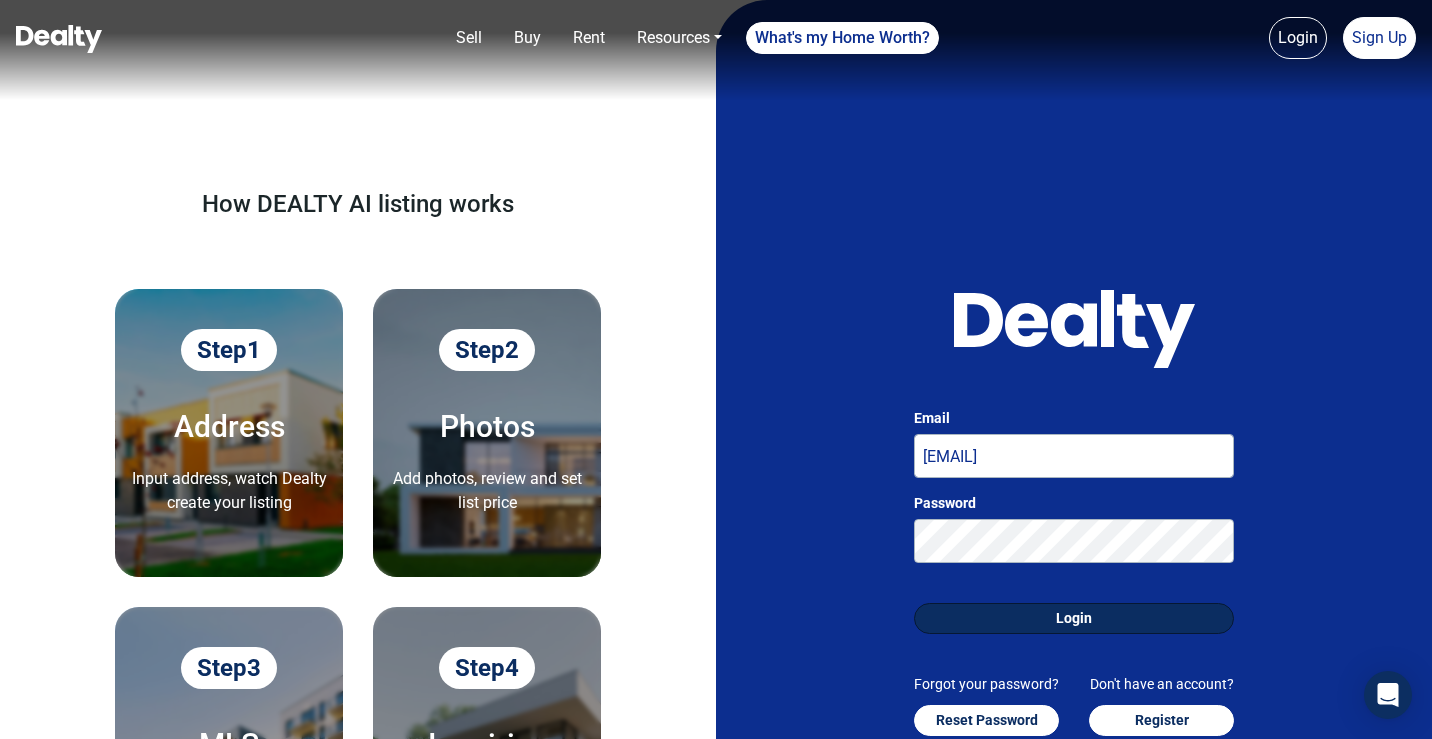 click on "Login" at bounding box center [1074, 618] 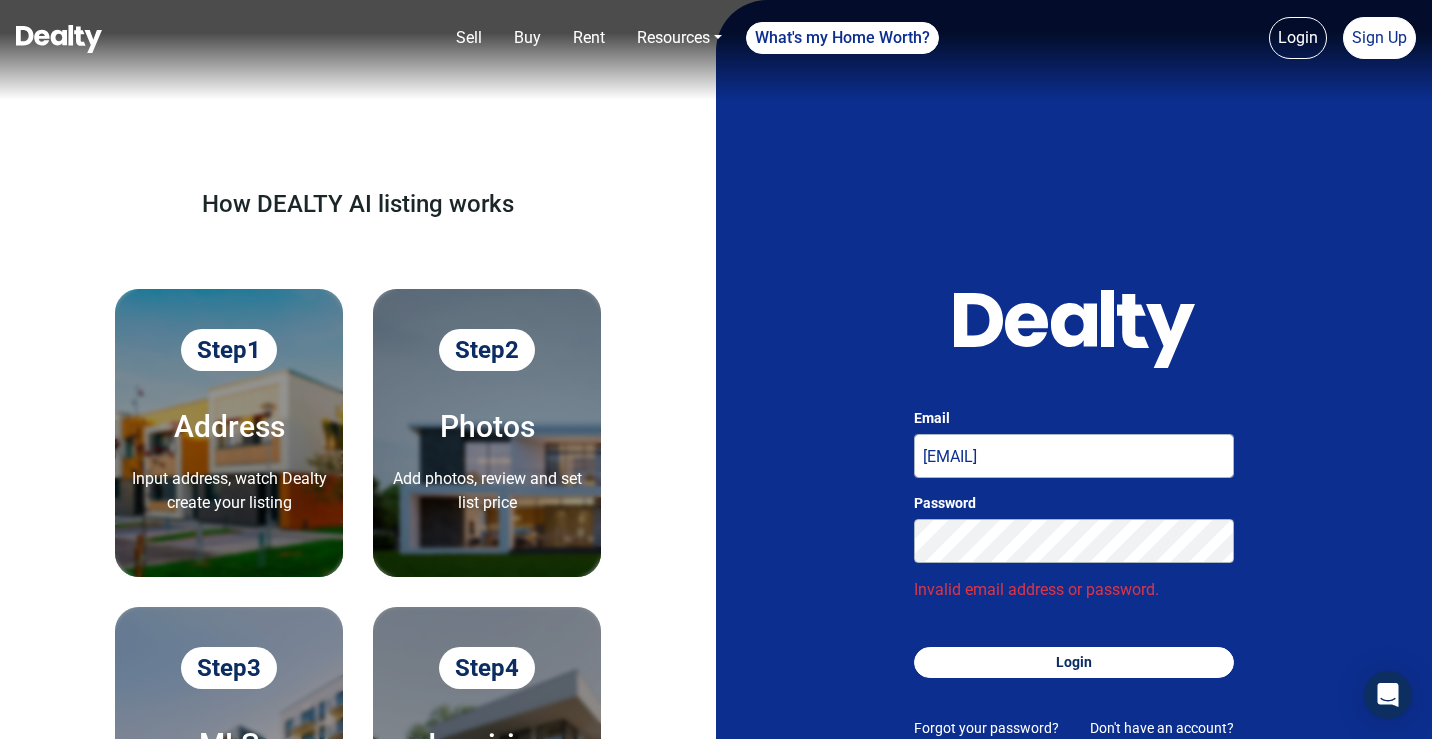 scroll, scrollTop: 91, scrollLeft: 0, axis: vertical 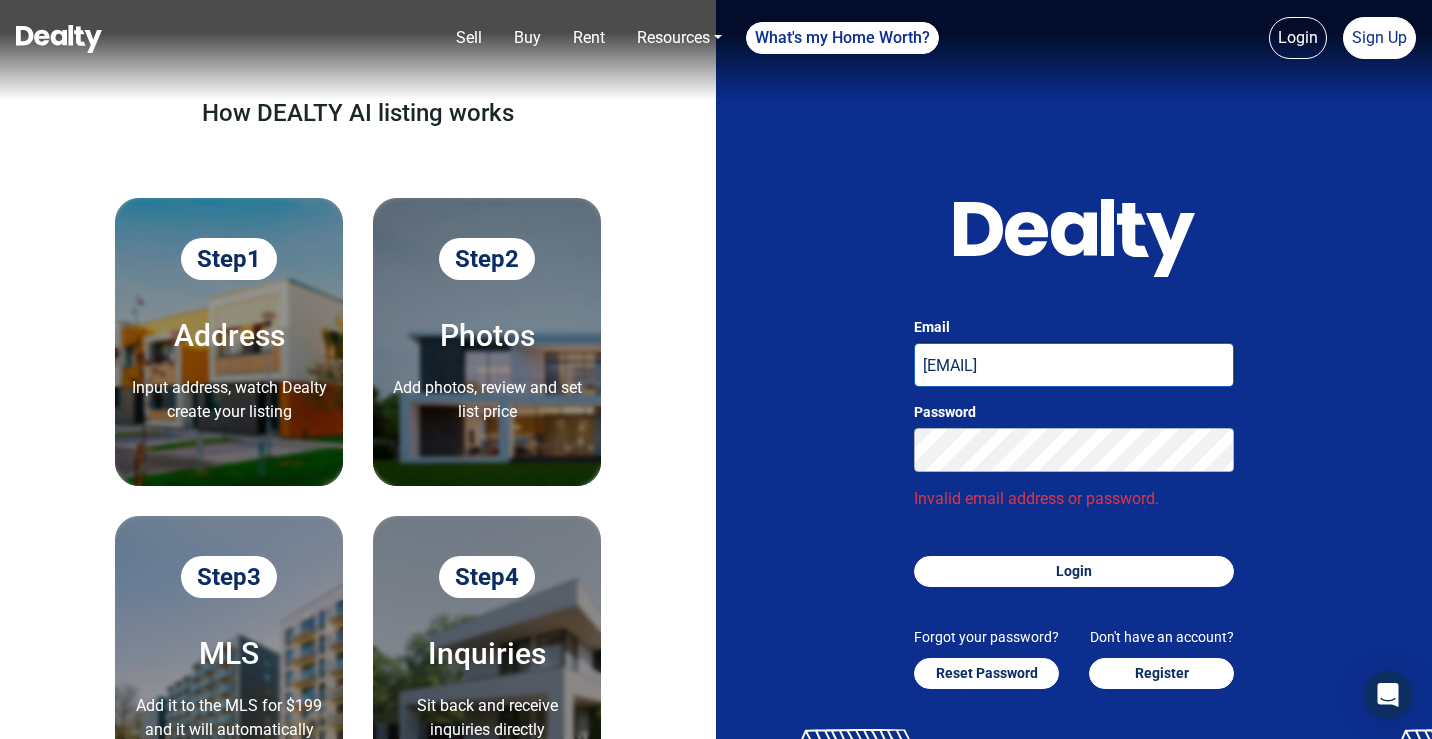 drag, startPoint x: 1184, startPoint y: 353, endPoint x: 1072, endPoint y: 352, distance: 112.00446 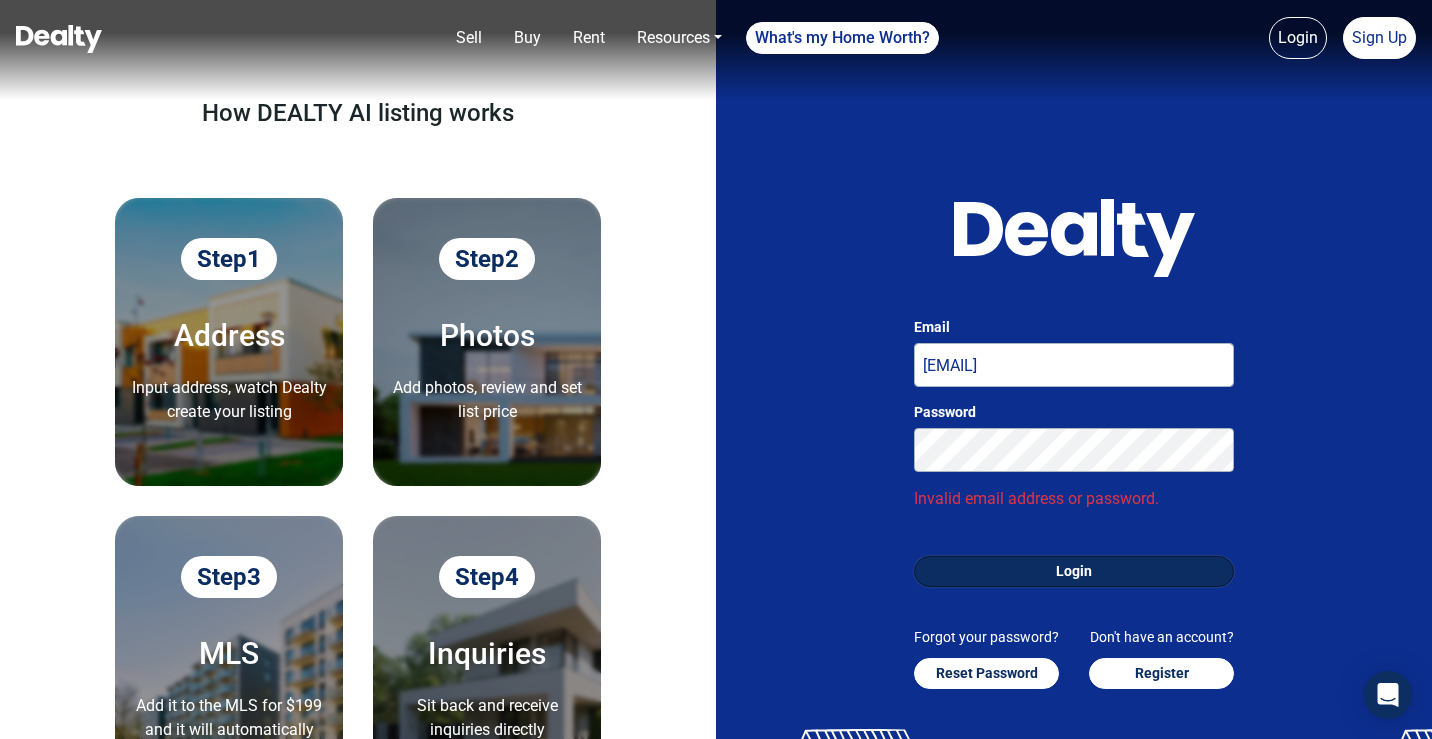 click on "Login" at bounding box center [1074, 571] 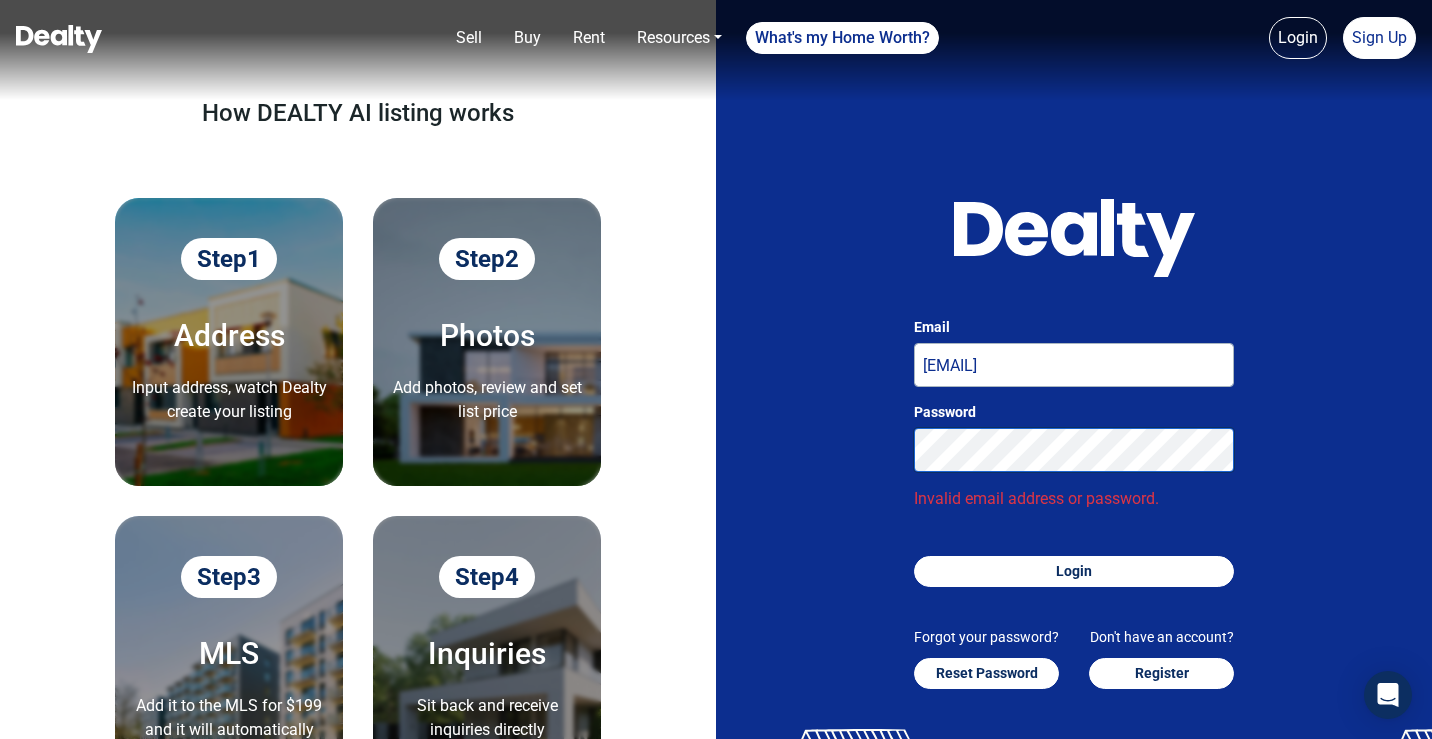 click on "Email suryaprakash+30@getcarnera.com Password Invalid email address or password. Login Forgot your password?   Reset Password Don't have an account?   Register" at bounding box center (1074, 394) 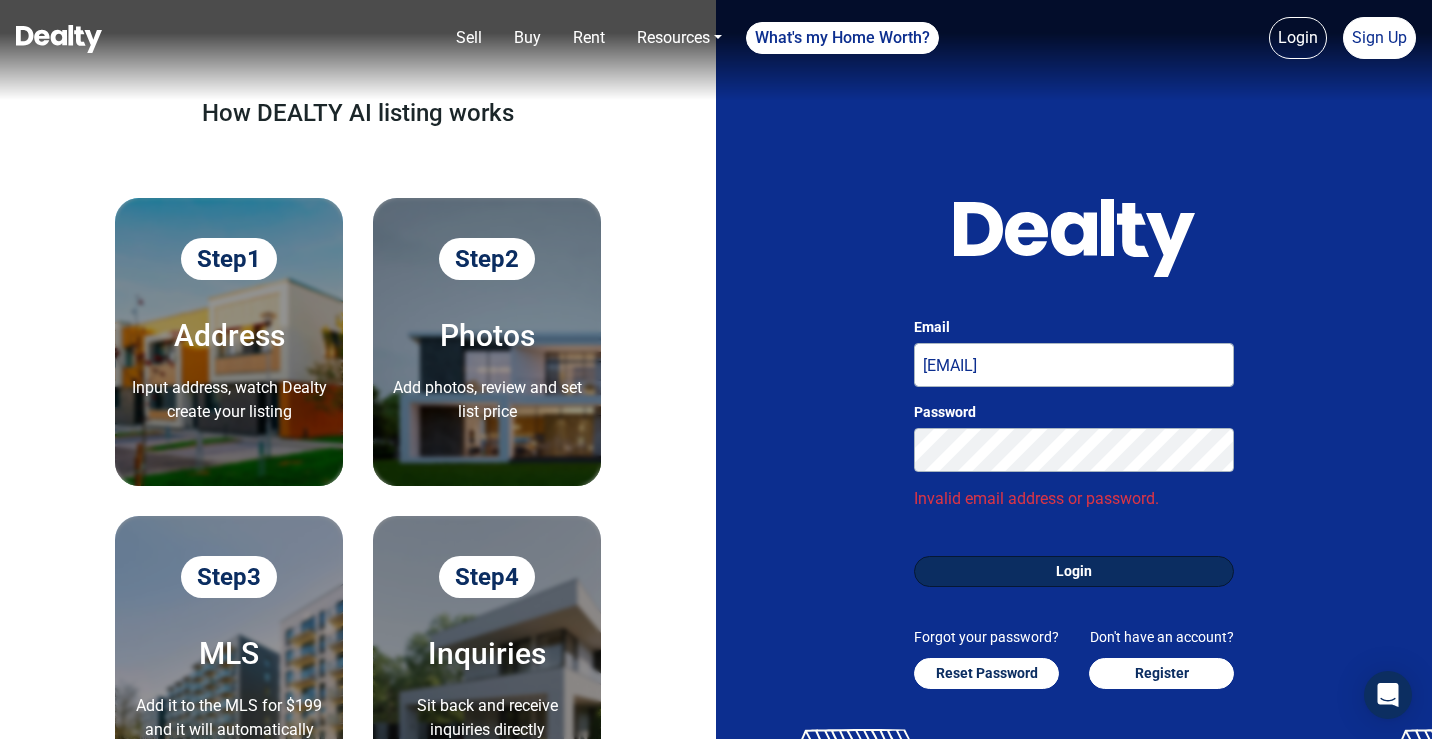 click on "Login" at bounding box center (1074, 571) 